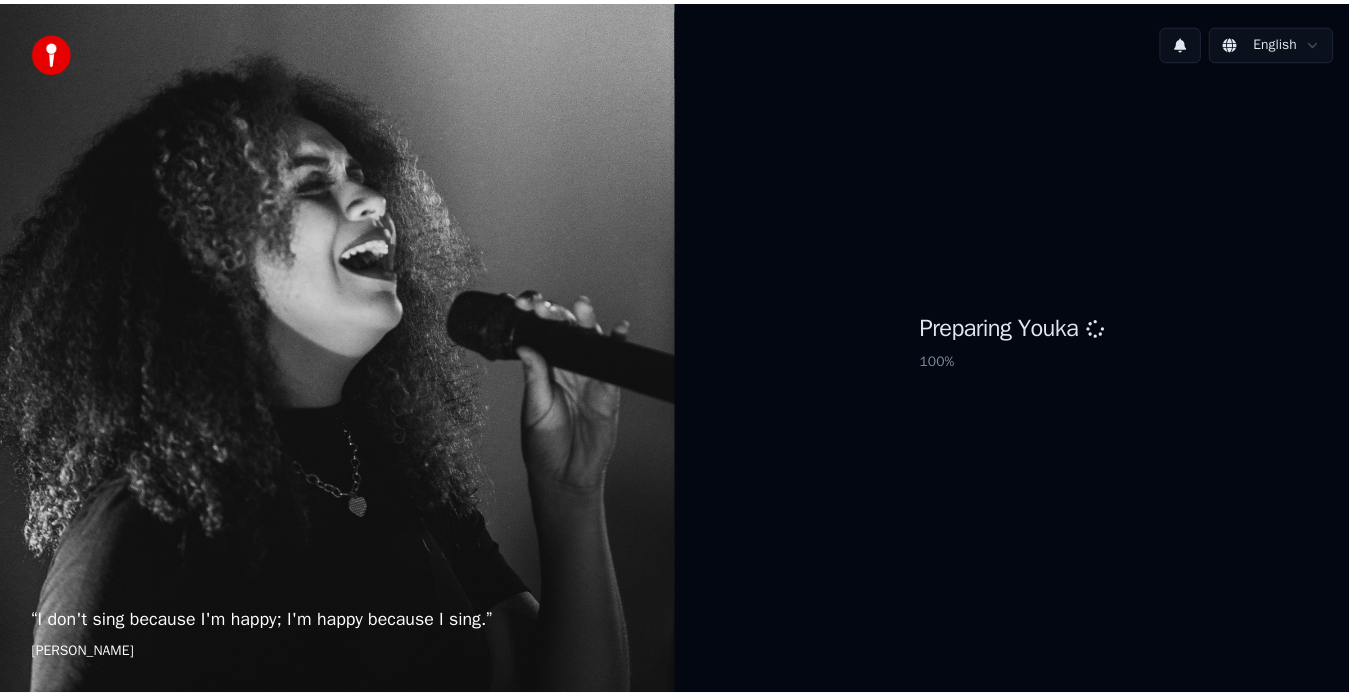 scroll, scrollTop: 0, scrollLeft: 0, axis: both 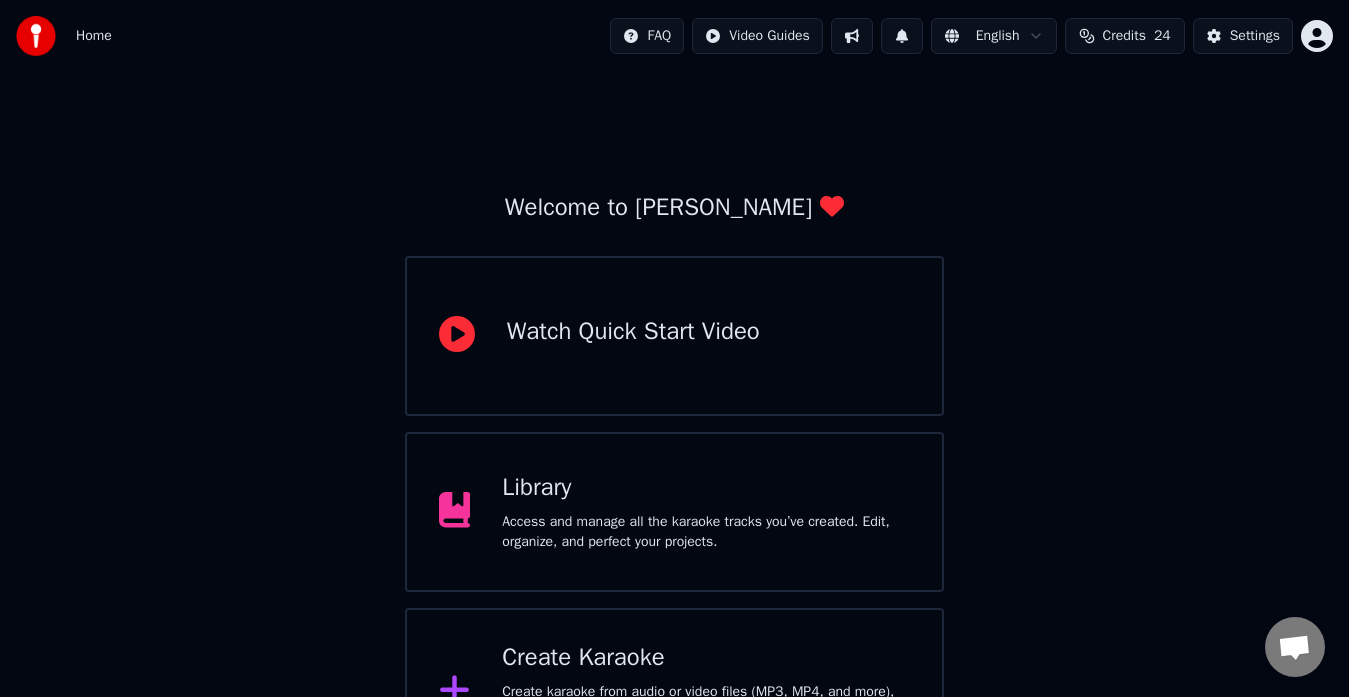 click on "Library Access and manage all the karaoke tracks you’ve created. Edit, organize, and perfect your projects." at bounding box center [675, 512] 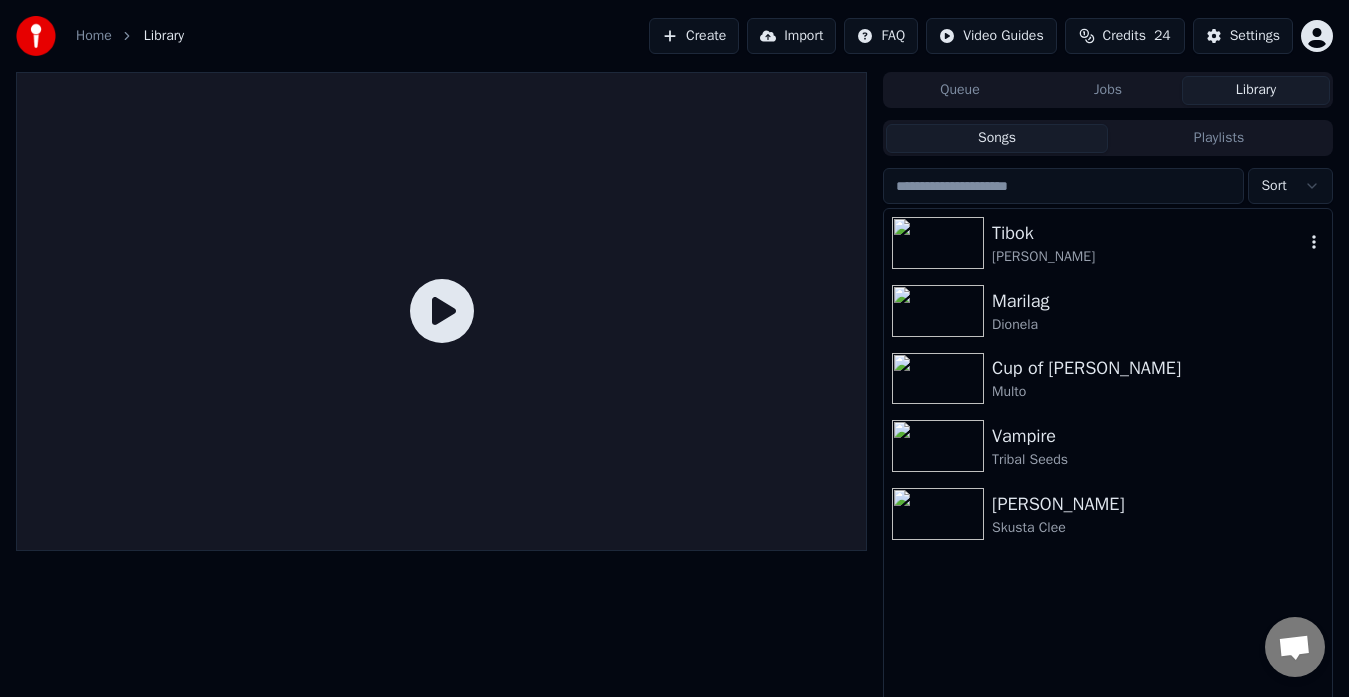 click on "[PERSON_NAME]" at bounding box center (1148, 257) 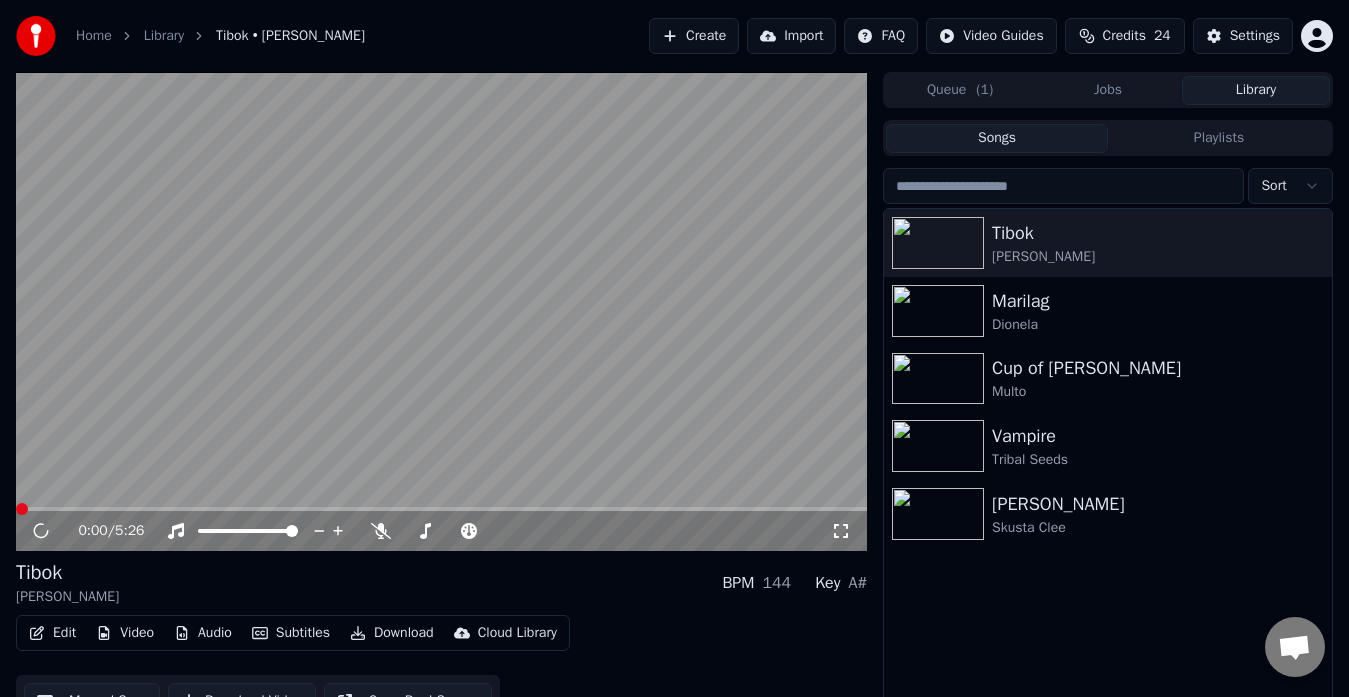 click on "Library" at bounding box center [1256, 90] 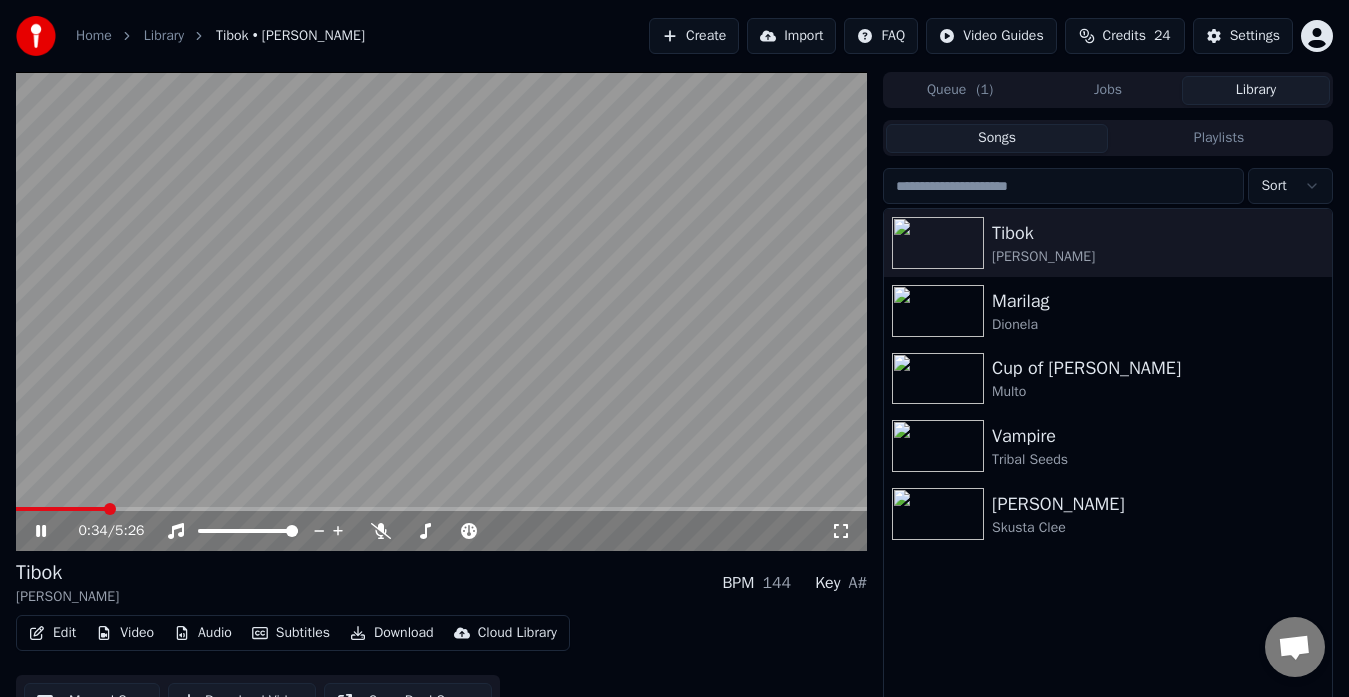 click at bounding box center [441, 311] 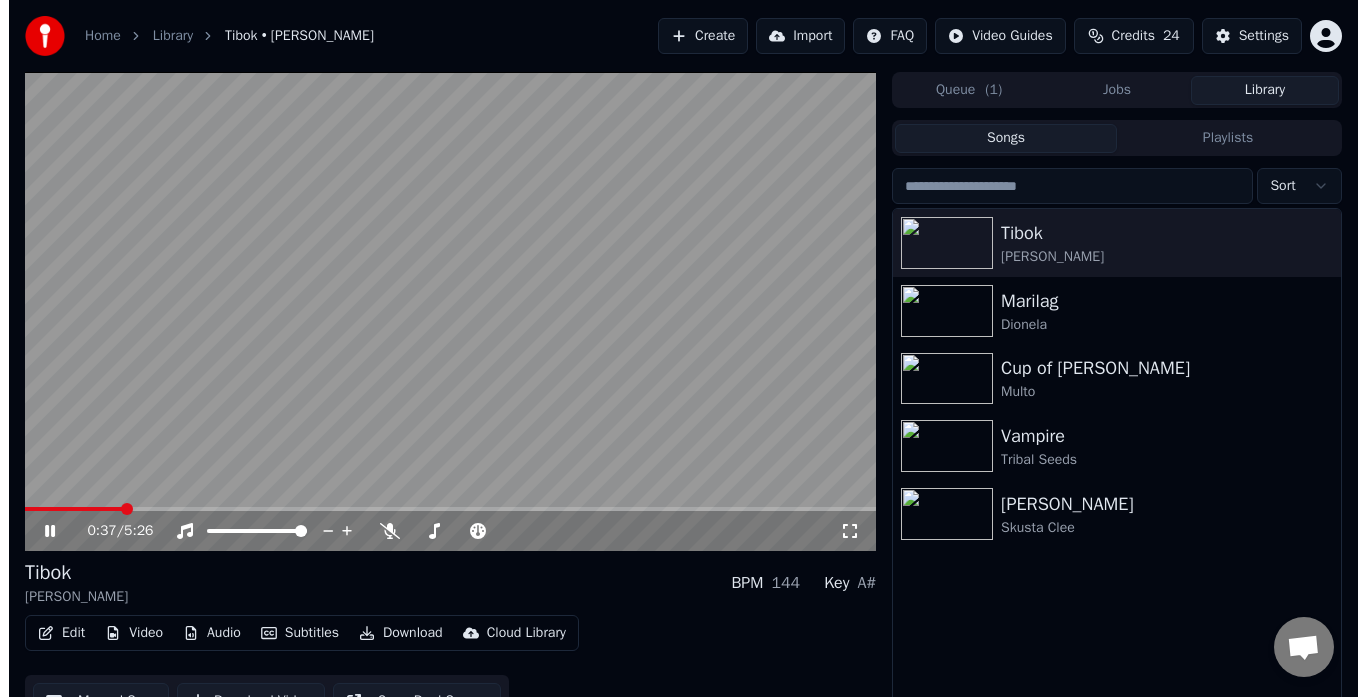 scroll, scrollTop: 34, scrollLeft: 0, axis: vertical 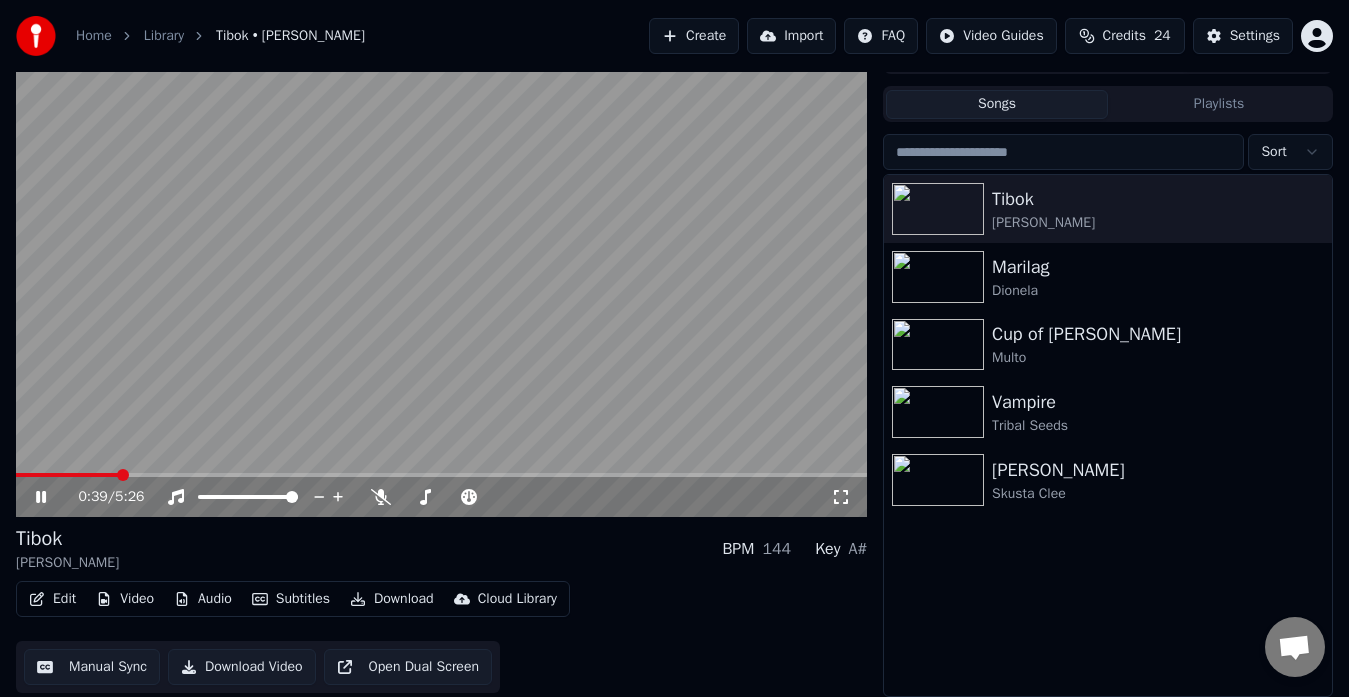 click 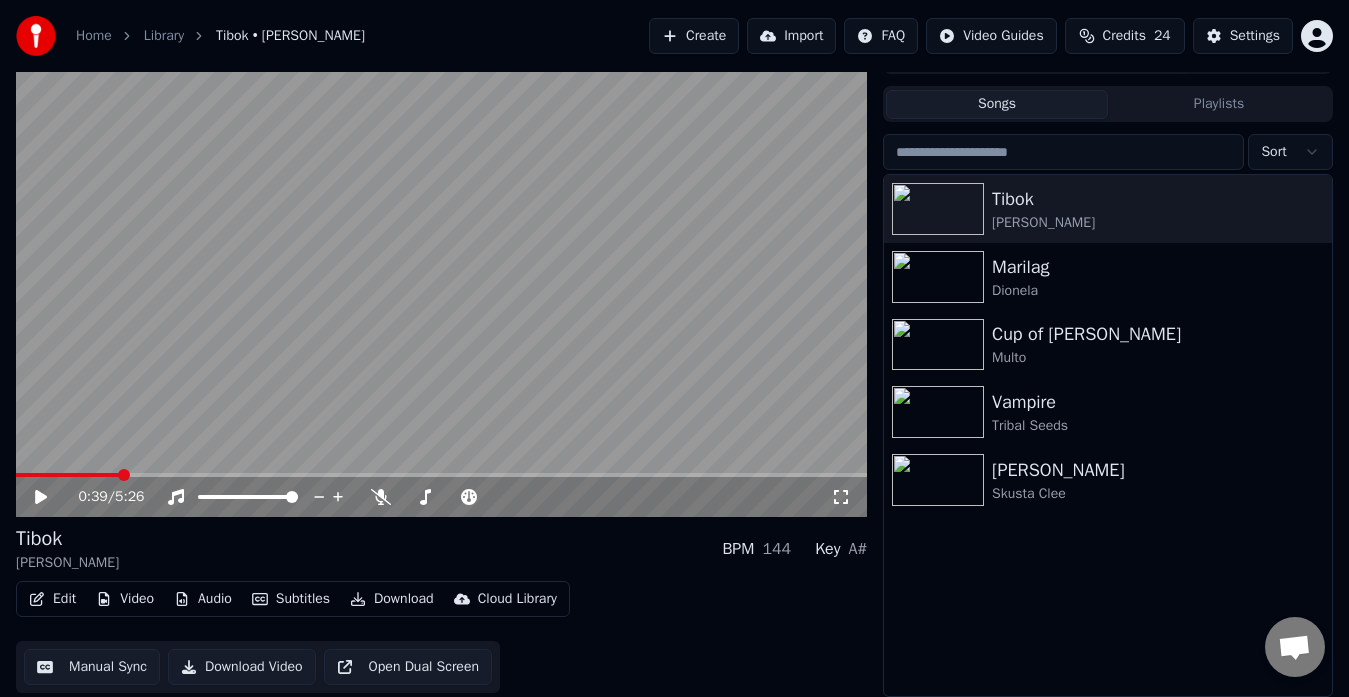 click on "Create" at bounding box center [694, 36] 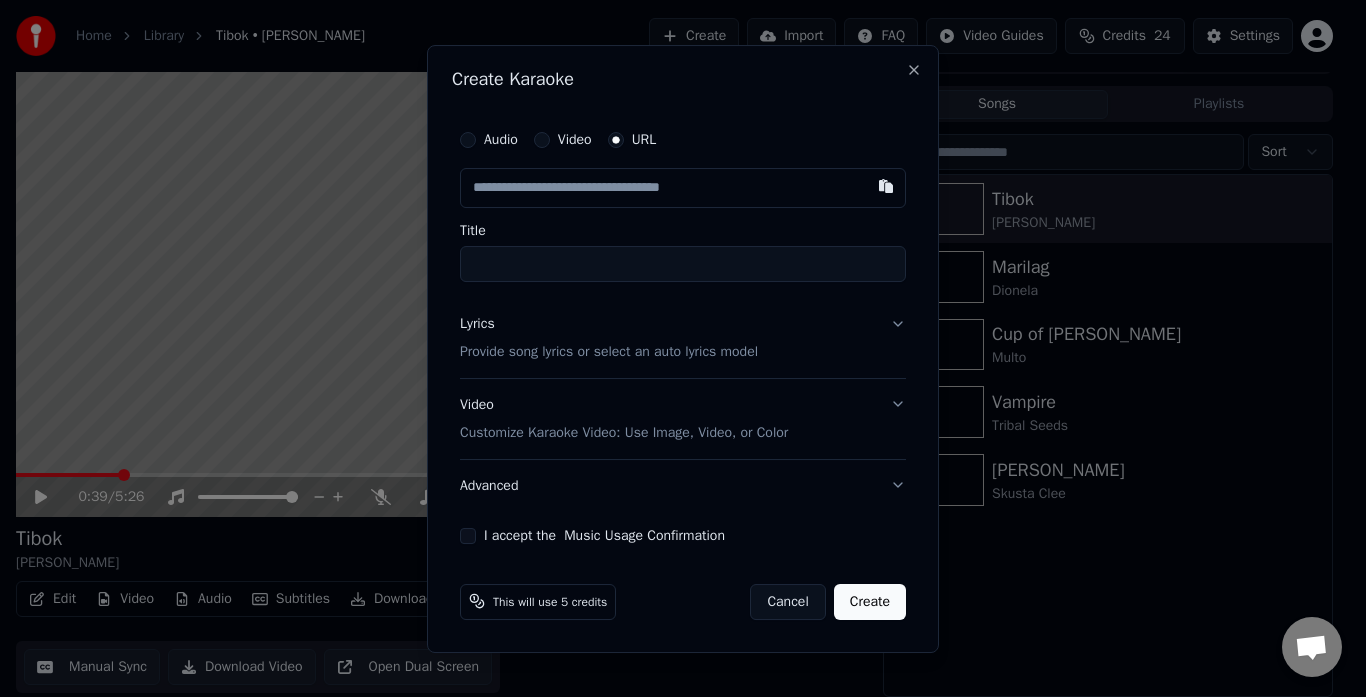 type on "**********" 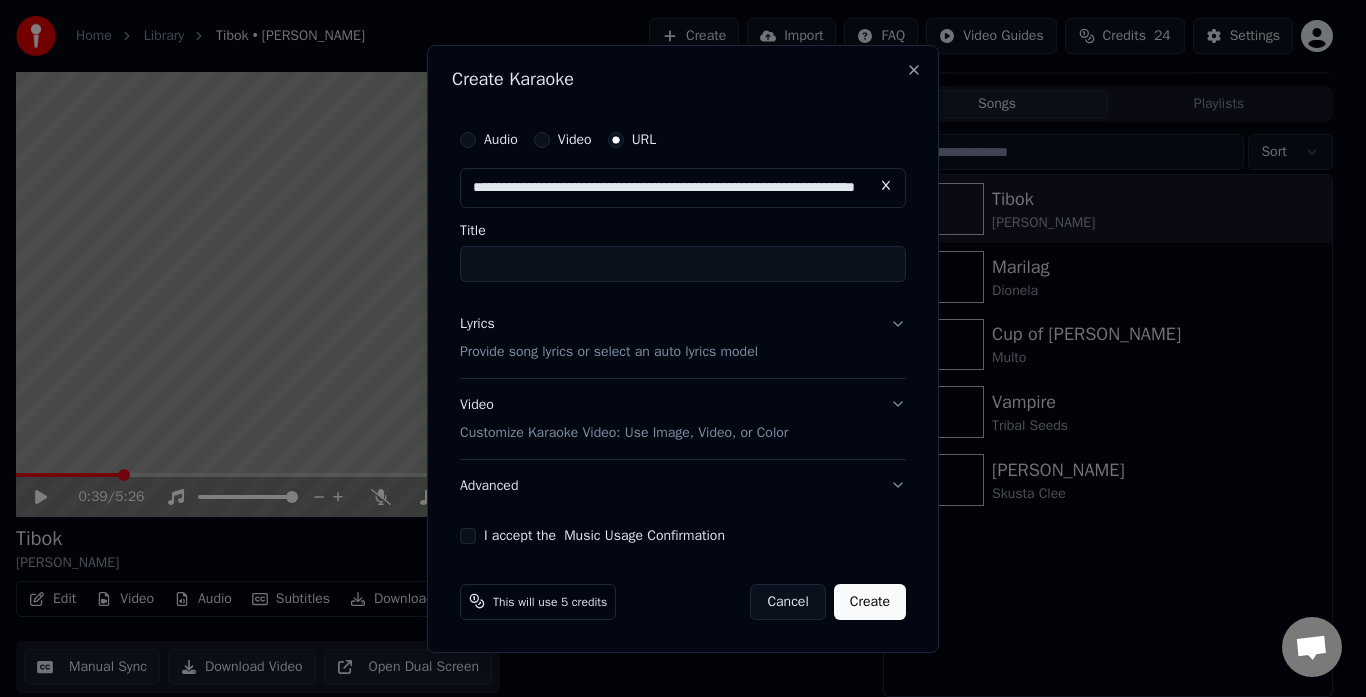 scroll, scrollTop: 0, scrollLeft: 121, axis: horizontal 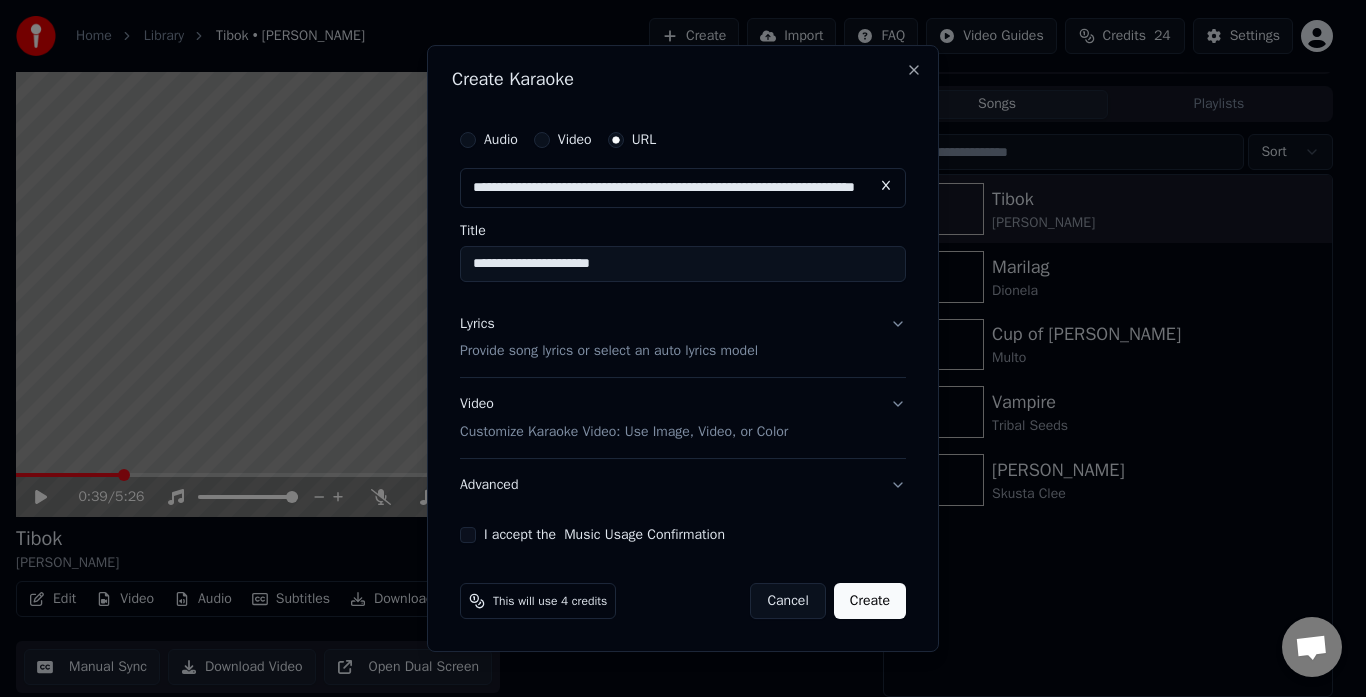 type on "**********" 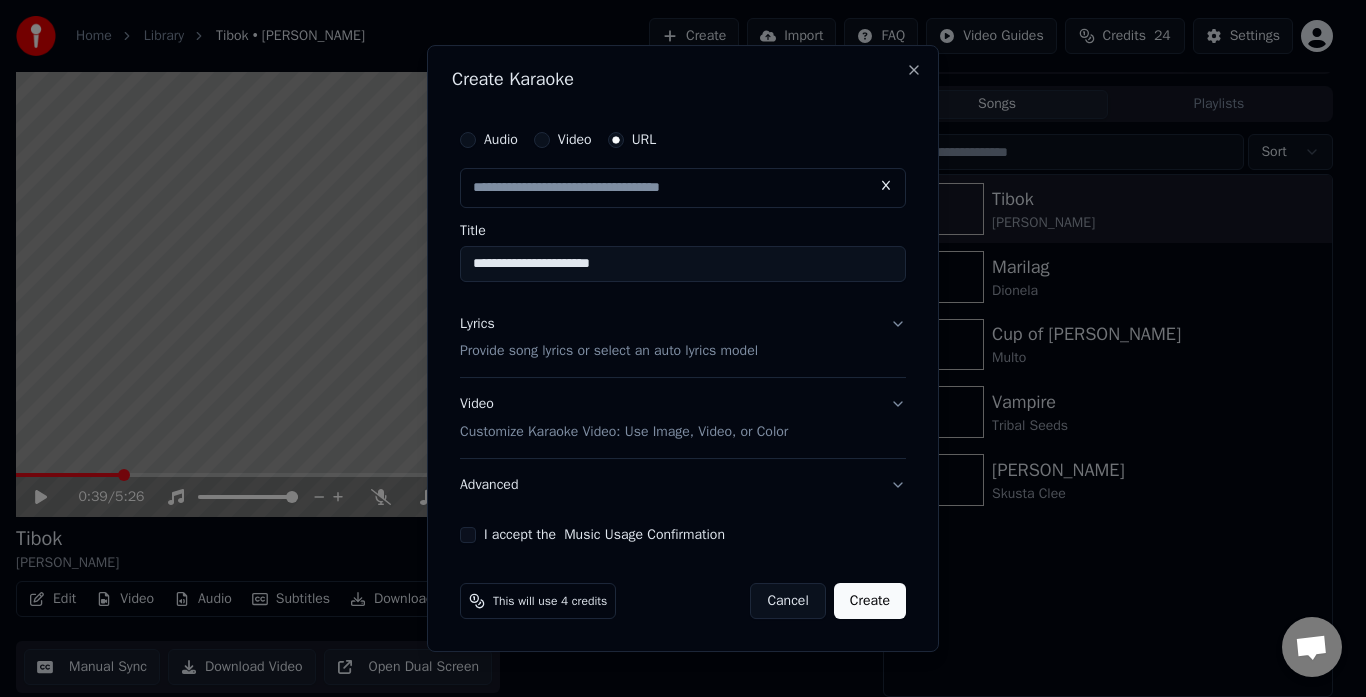 scroll, scrollTop: 0, scrollLeft: 0, axis: both 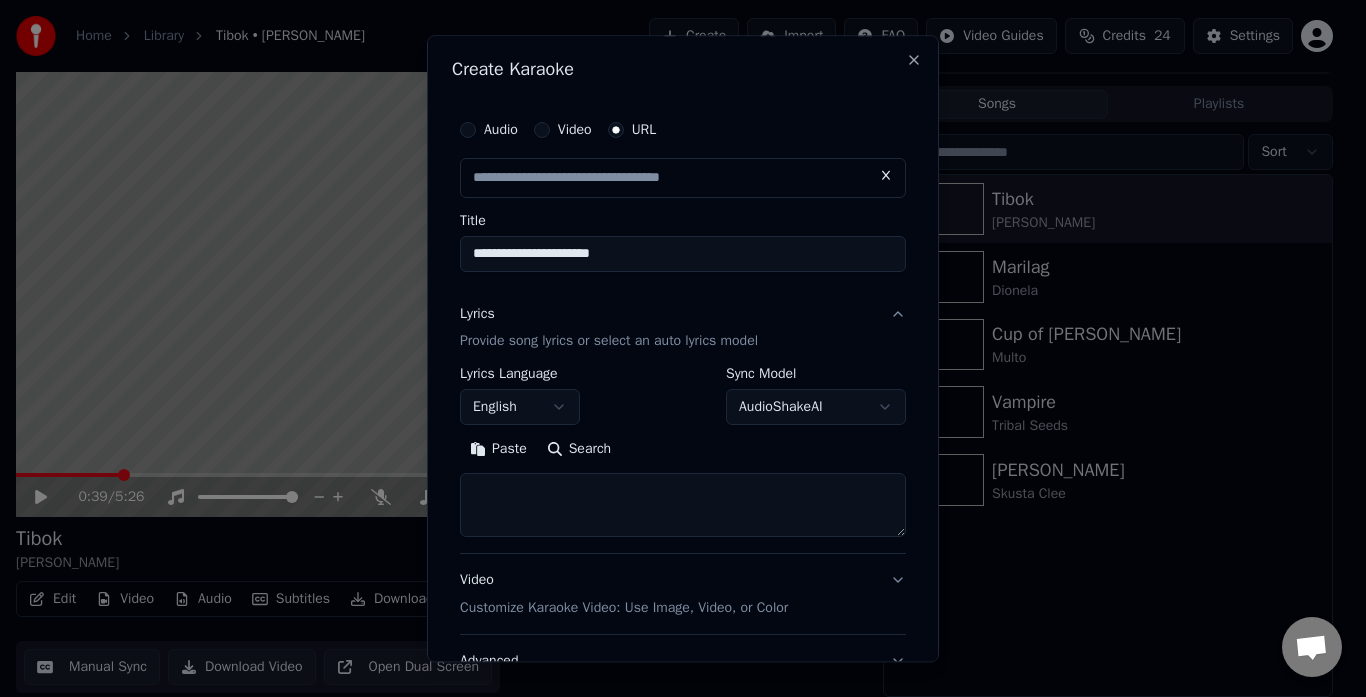 type on "**********" 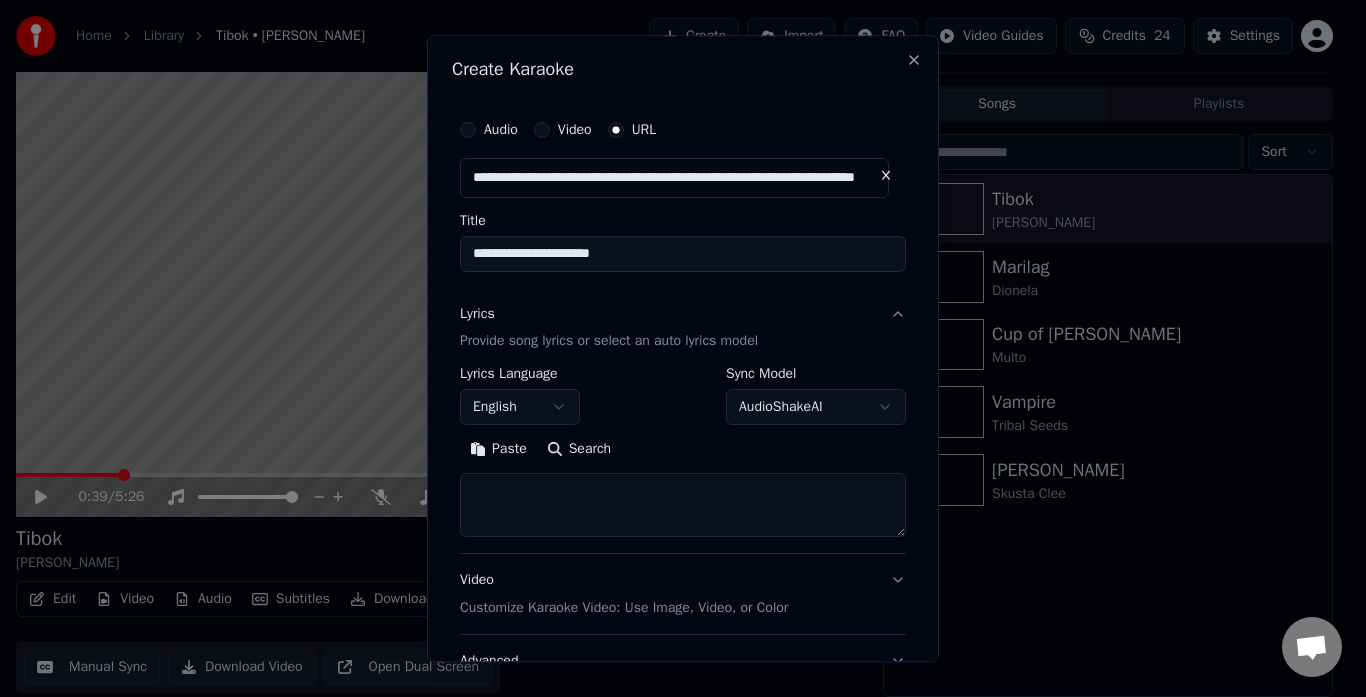 click at bounding box center (683, 506) 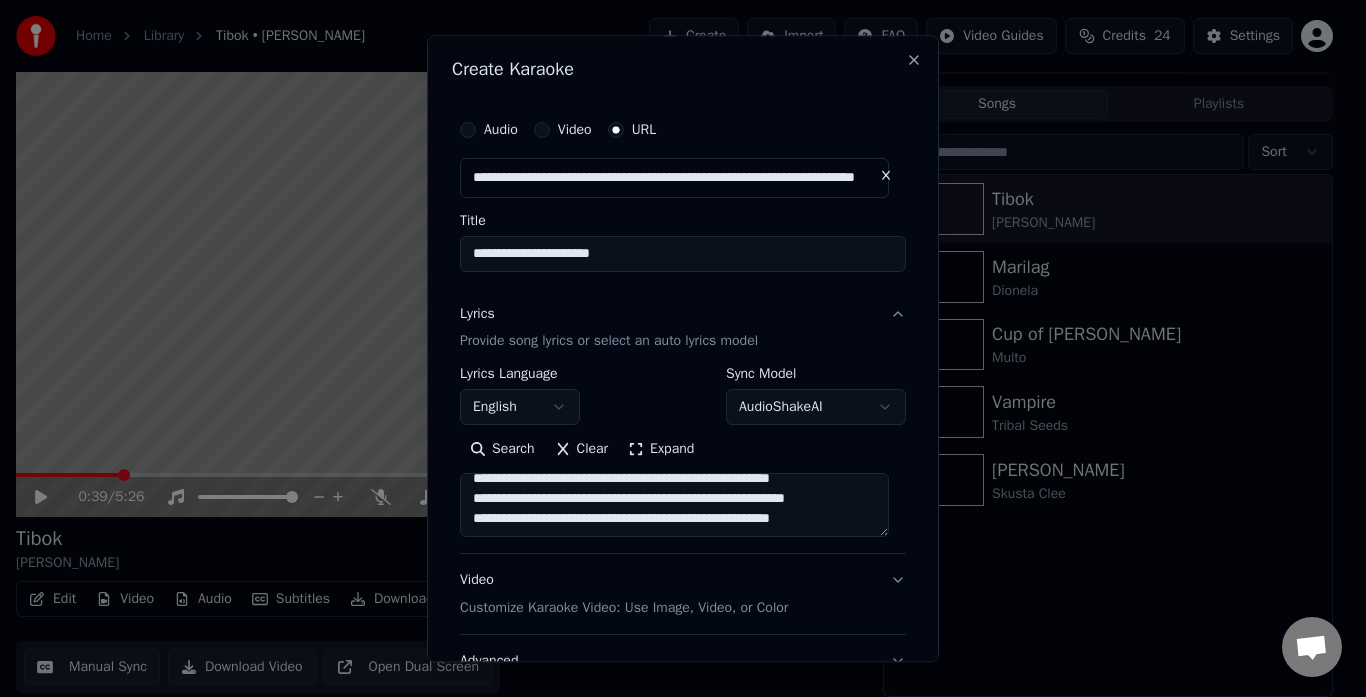scroll, scrollTop: 1473, scrollLeft: 0, axis: vertical 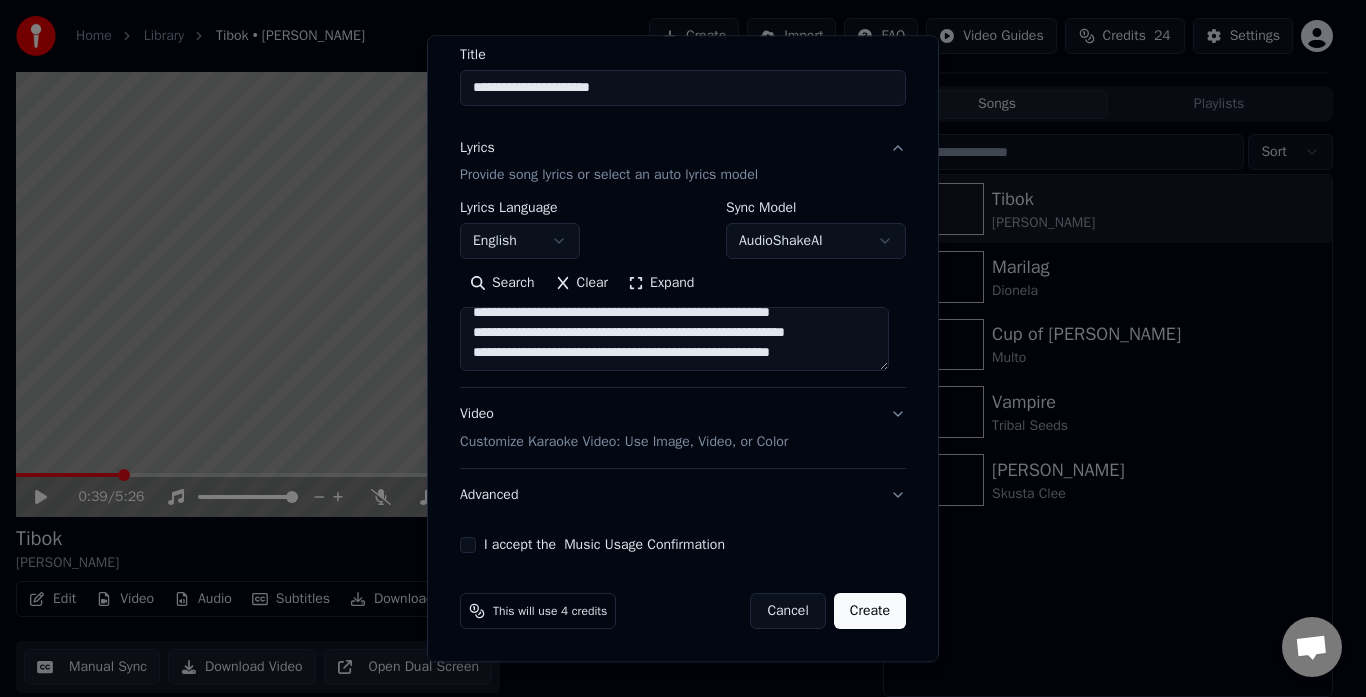 type on "**********" 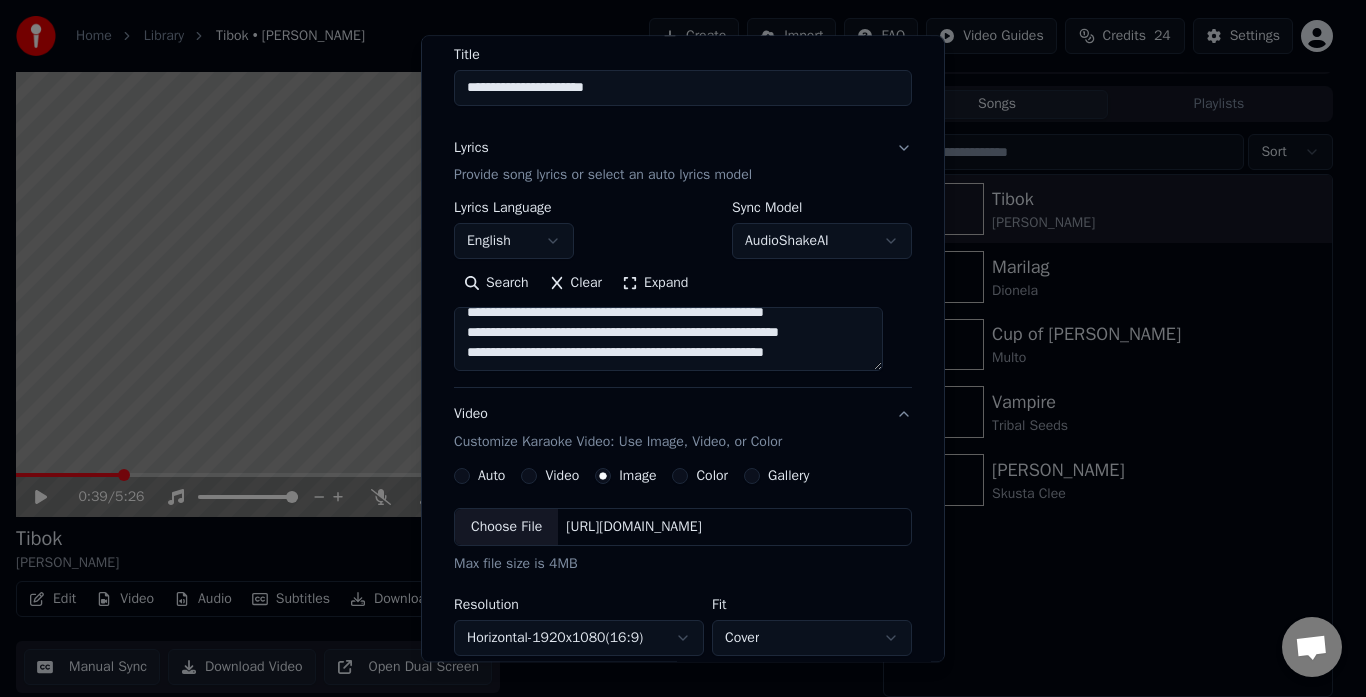 scroll, scrollTop: 1073, scrollLeft: 0, axis: vertical 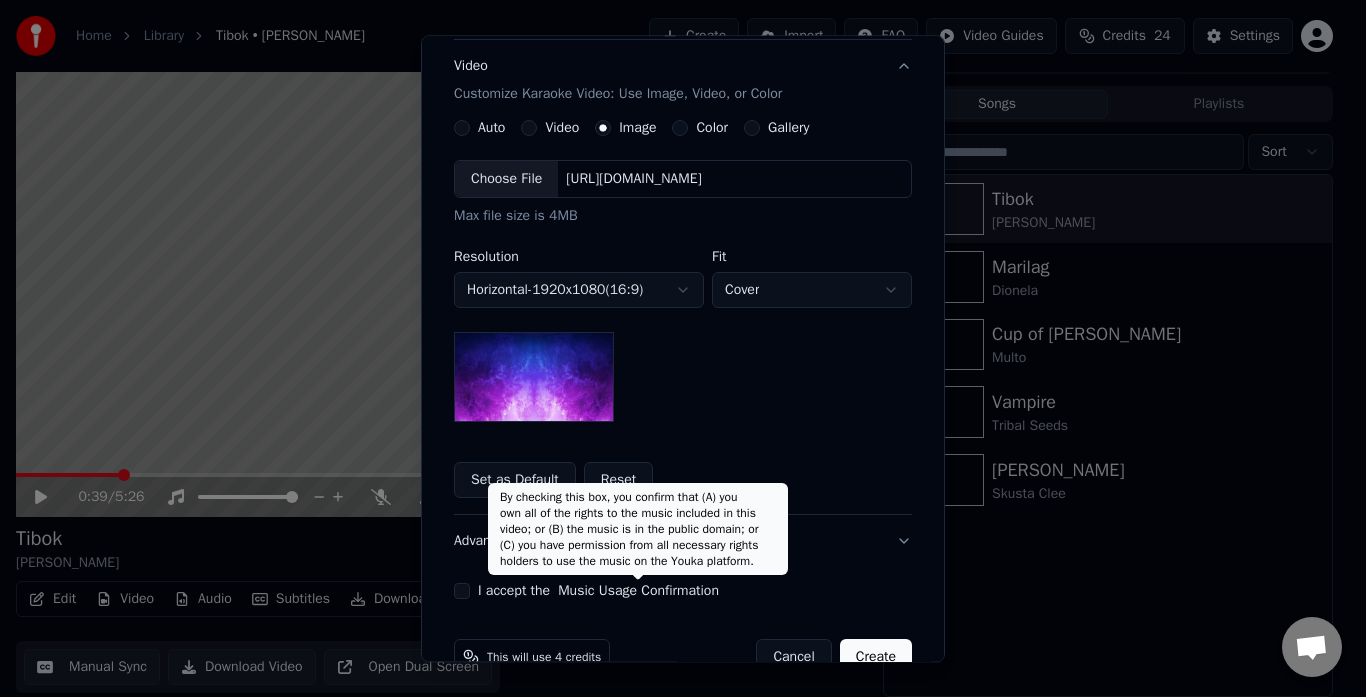 click on "By checking this box, you confirm that (A) you own all of the rights to the music included in this video; or (B) the music is in the public domain; or (C) you have permission from all necessary rights holders to use the music on the Youka platform. By checking this box, you confirm that (A) you own all of the rights to the music included in this video; or (B) the music is in the public domain; or (C) you have permission from all necessary rights holders to use the music on the Youka platform." at bounding box center [638, 529] 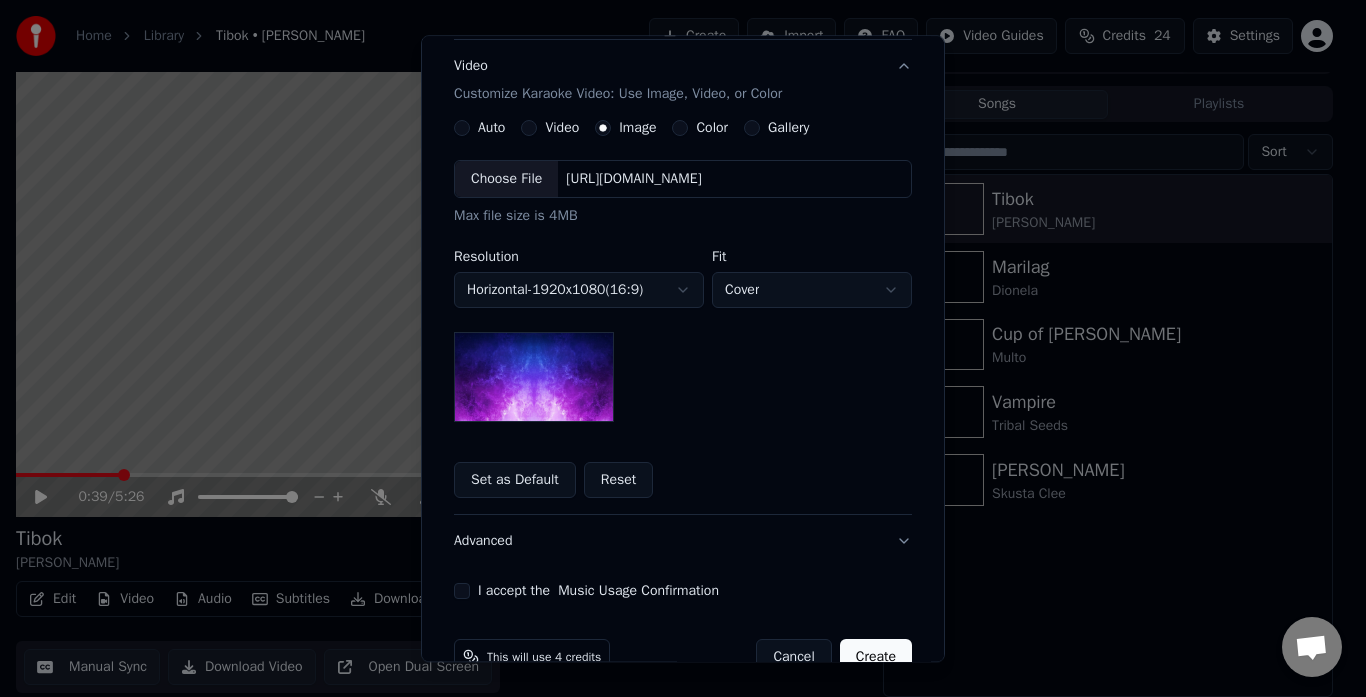click on "Set as Default" at bounding box center [515, 481] 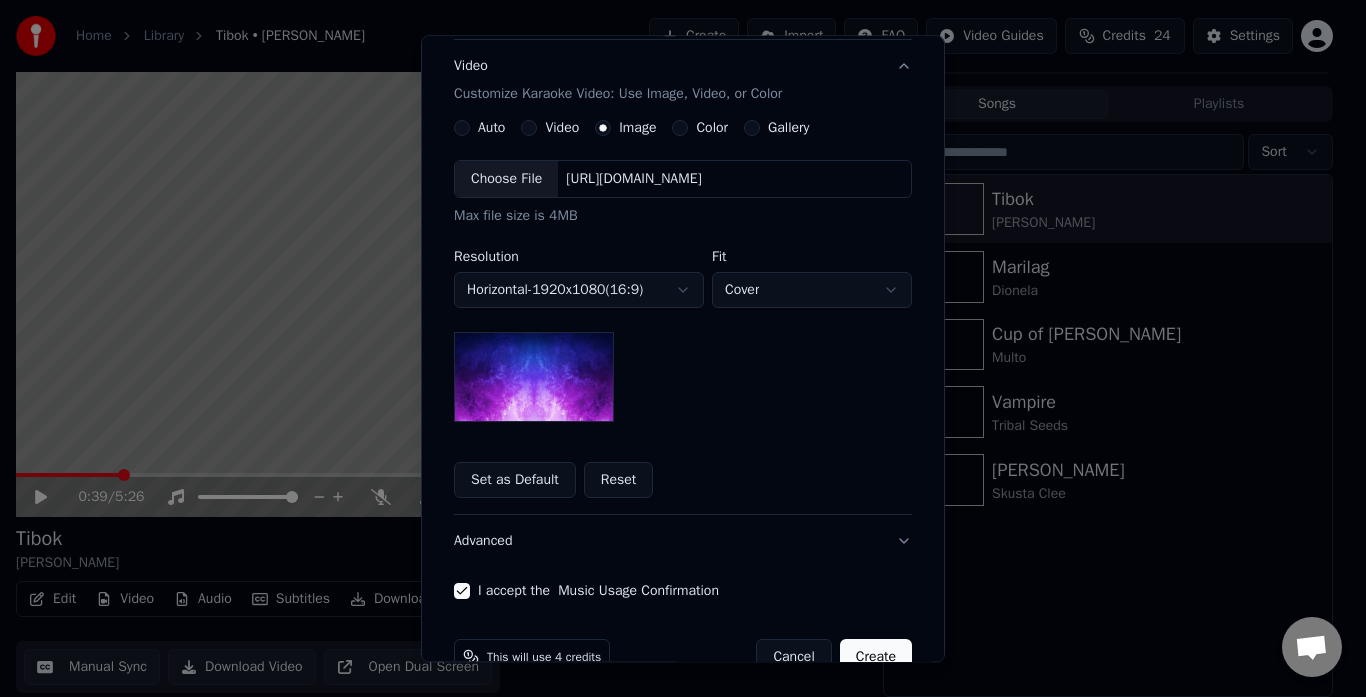 scroll, scrollTop: 374, scrollLeft: 0, axis: vertical 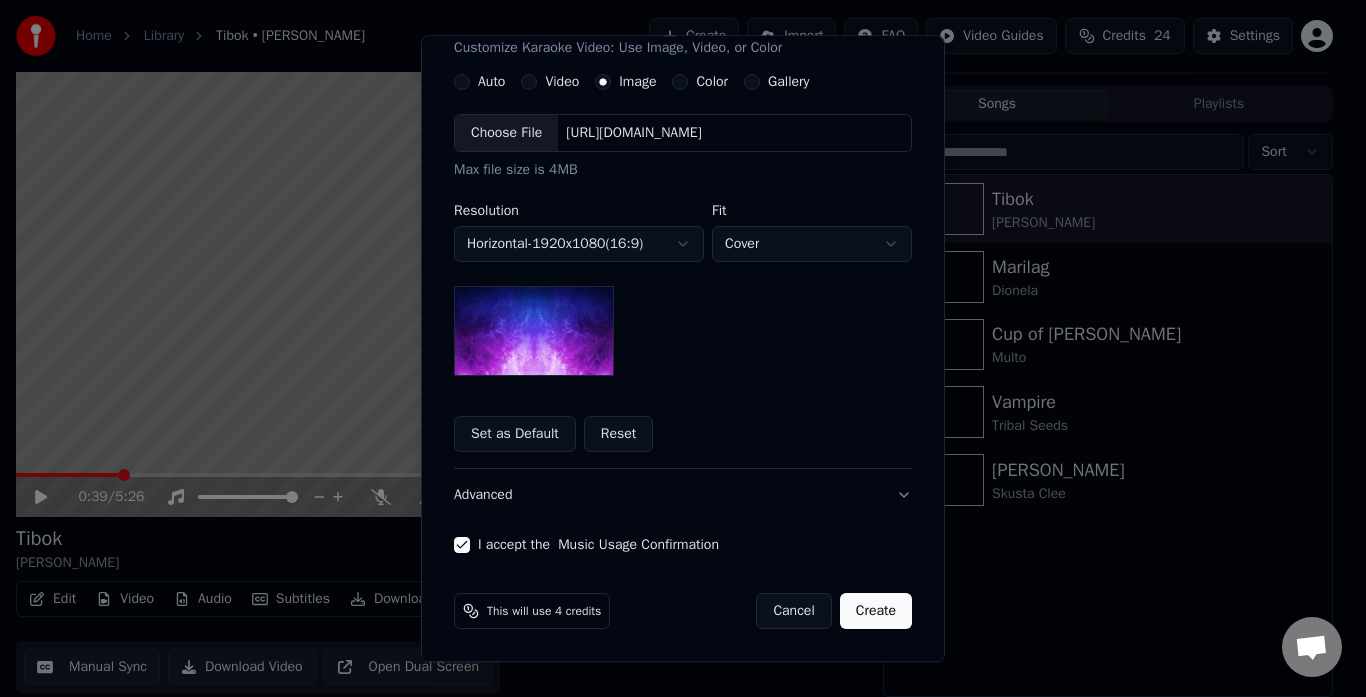 click on "Create" at bounding box center (876, 612) 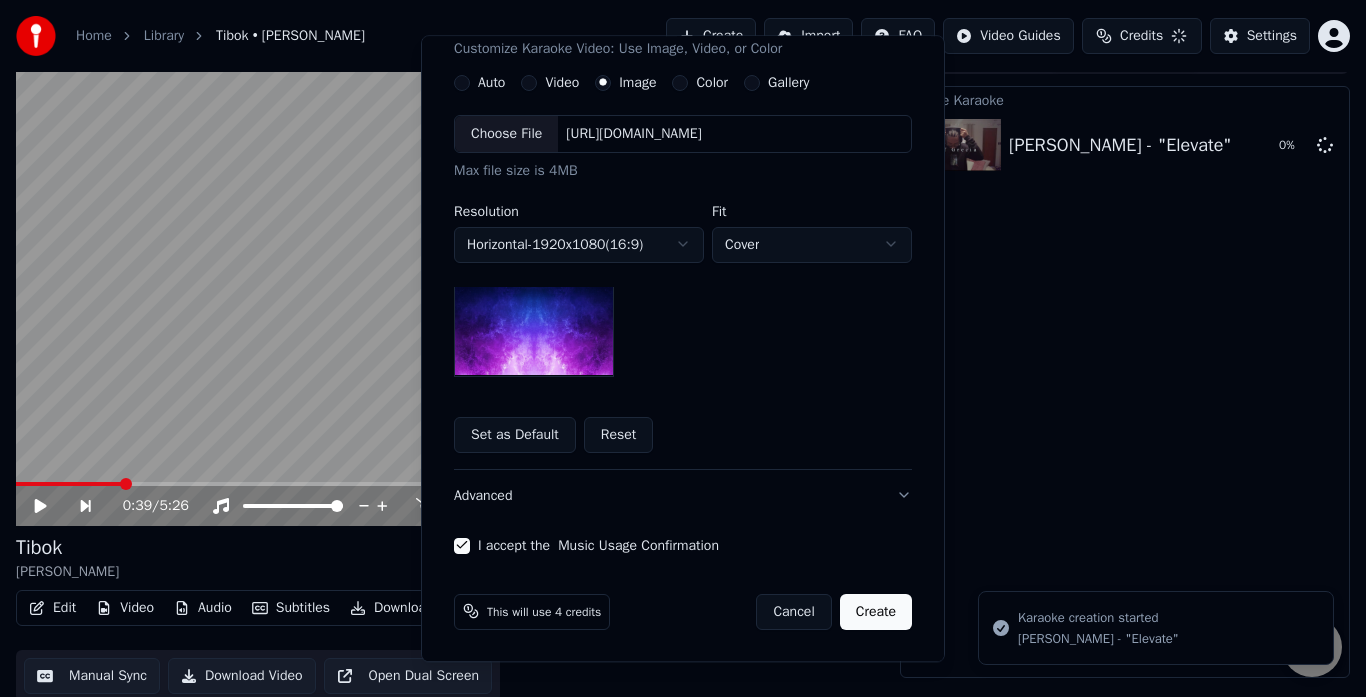 type 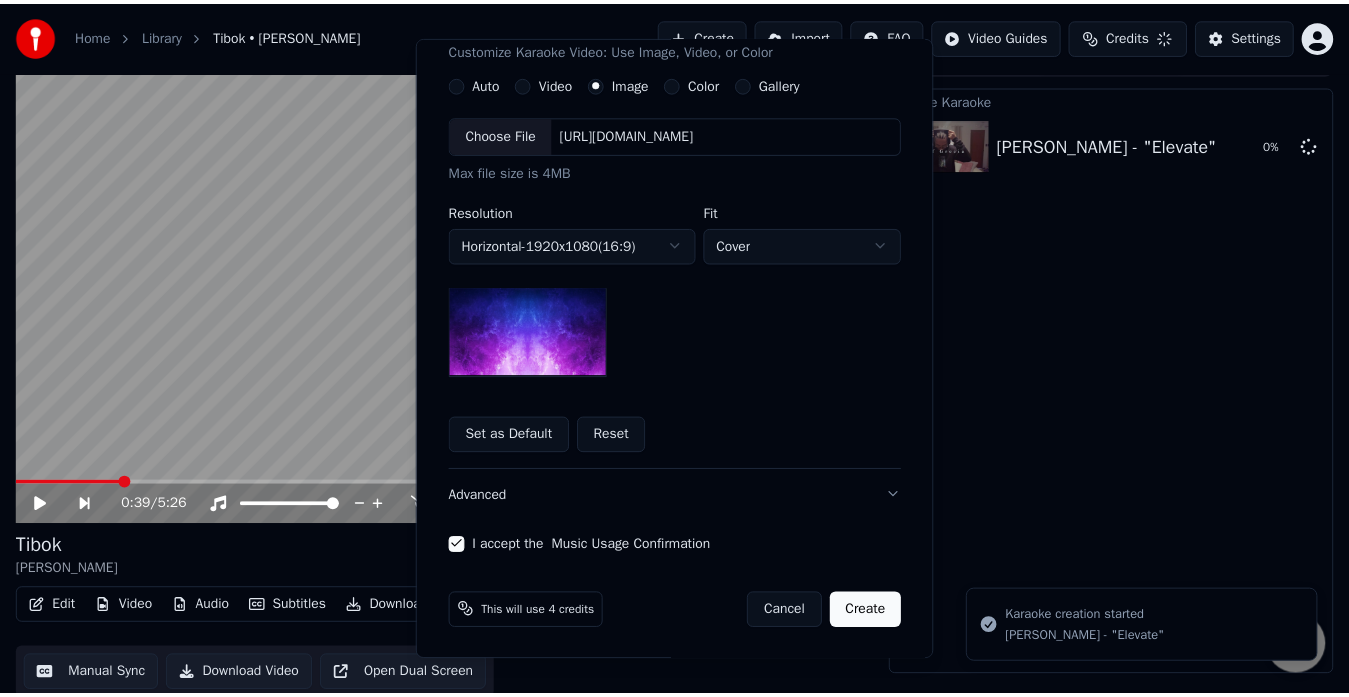 scroll, scrollTop: 30, scrollLeft: 0, axis: vertical 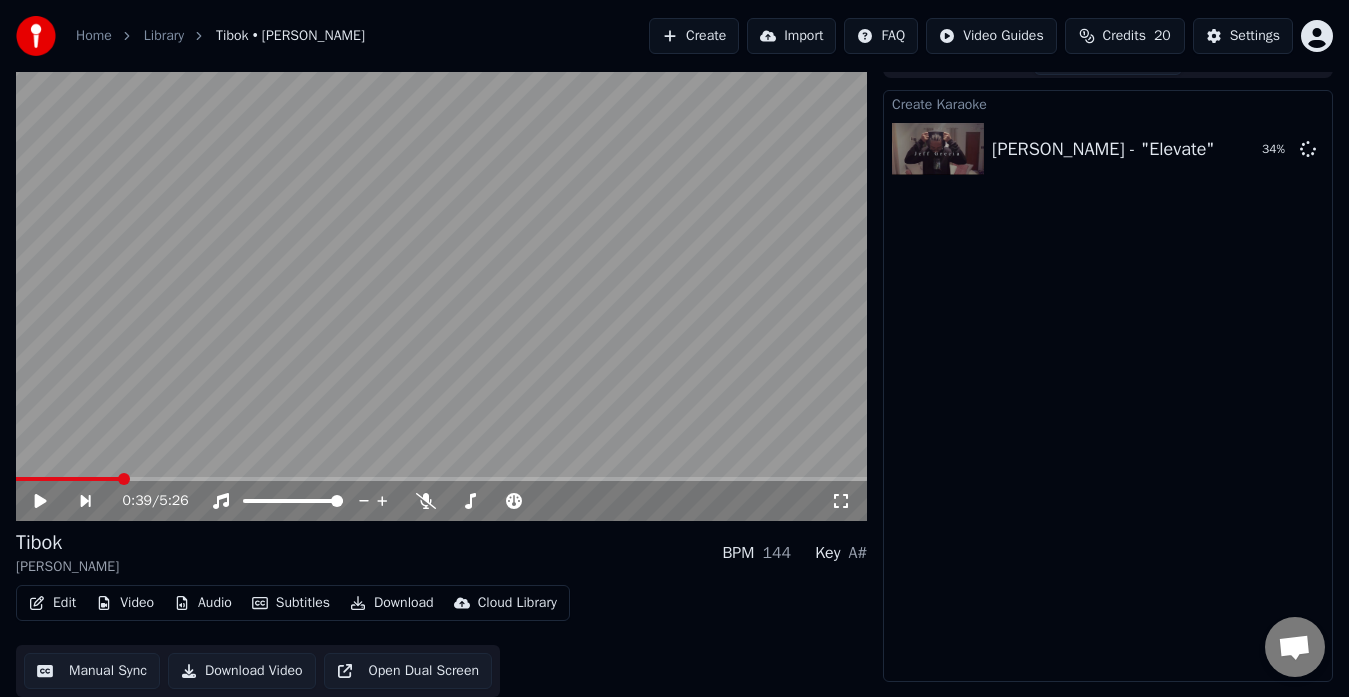 click on "Settings" at bounding box center (1255, 36) 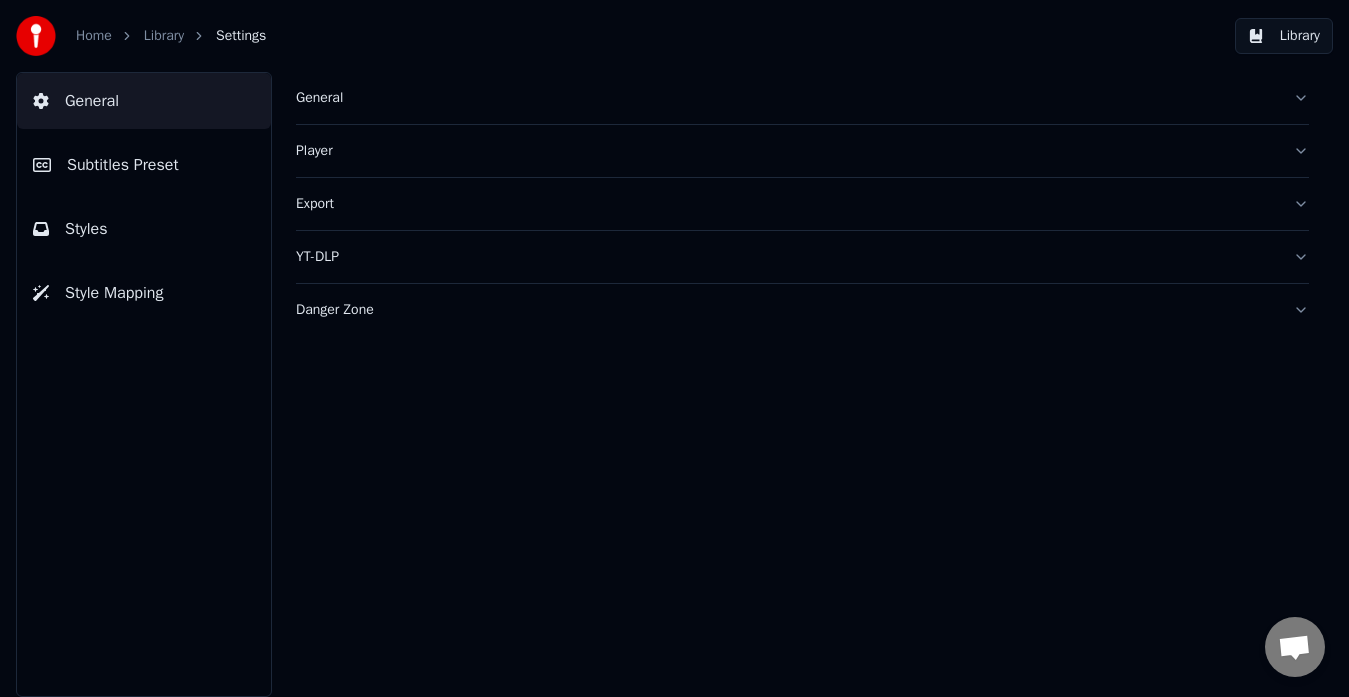 scroll, scrollTop: 0, scrollLeft: 0, axis: both 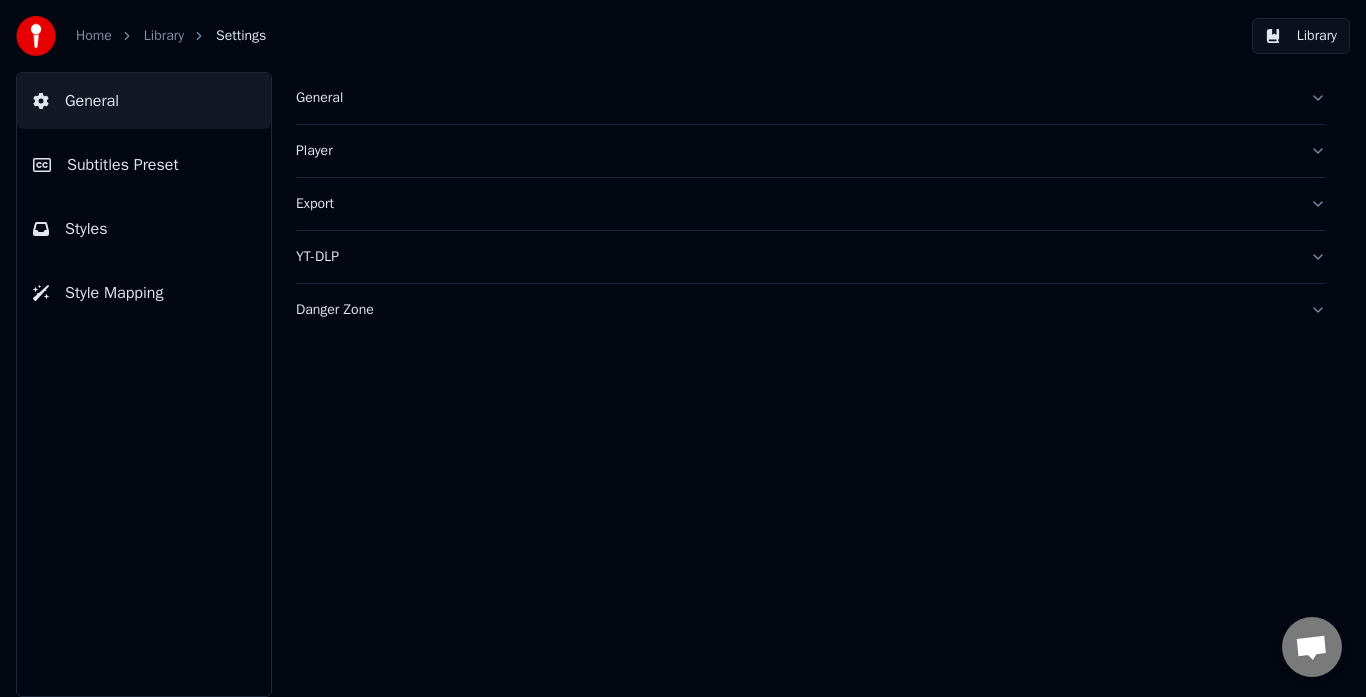 click on "Style Mapping" at bounding box center (144, 293) 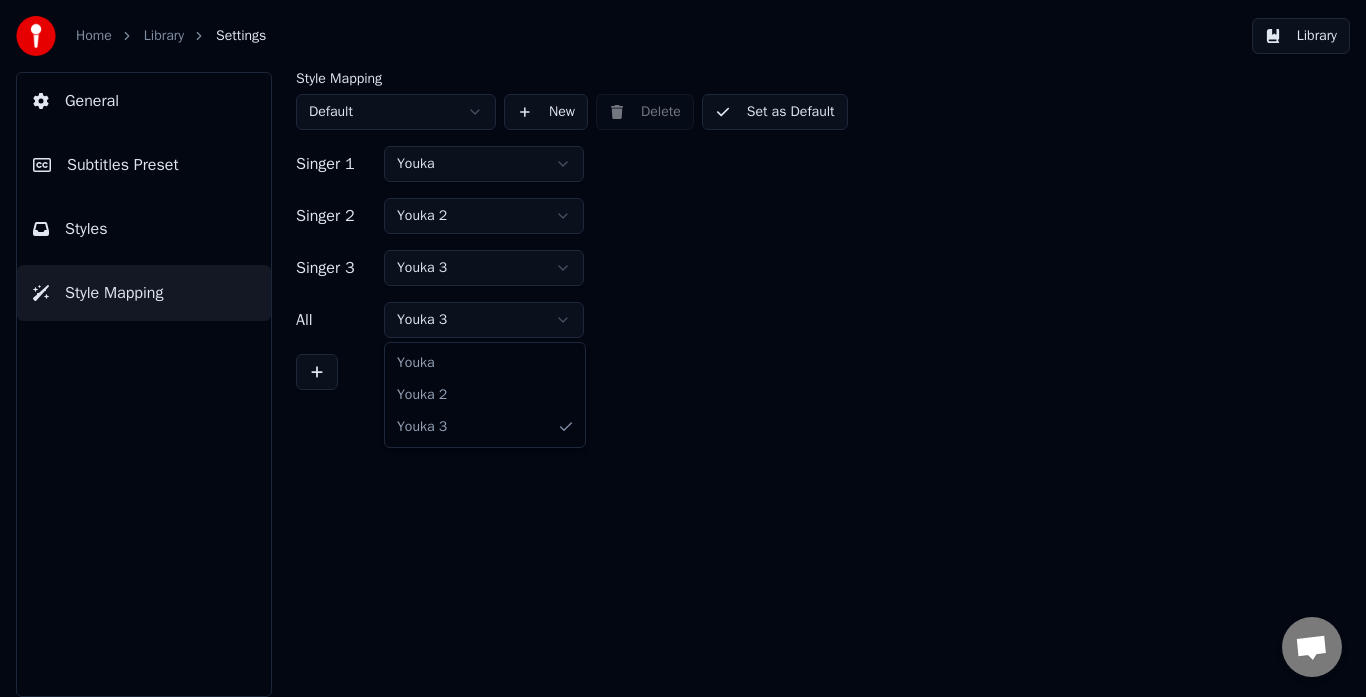 click on "Home Library Settings Library General Subtitles Preset Styles Style Mapping Style Mapping Default New Delete Set as Default Singer   1 Youka Singer   2 Youka 2 Singer   3 Youka 3 All Youka 3 [PERSON_NAME] 2 Youka 3" at bounding box center [683, 348] 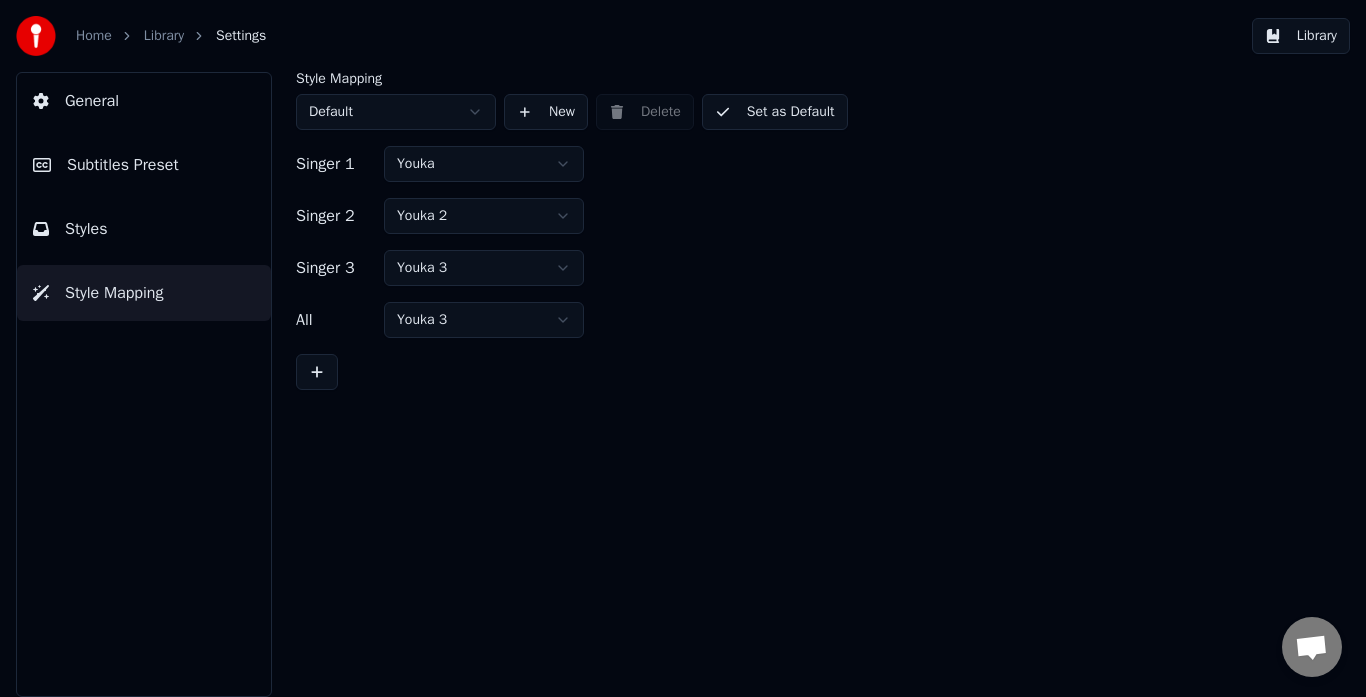 click on "Home Library Settings Library General Subtitles Preset Styles Style Mapping Style Mapping Default New Delete Set as Default Singer   1 Youka Singer   2 Youka 2 Singer   3 Youka 3 All Youka 3" at bounding box center (683, 348) 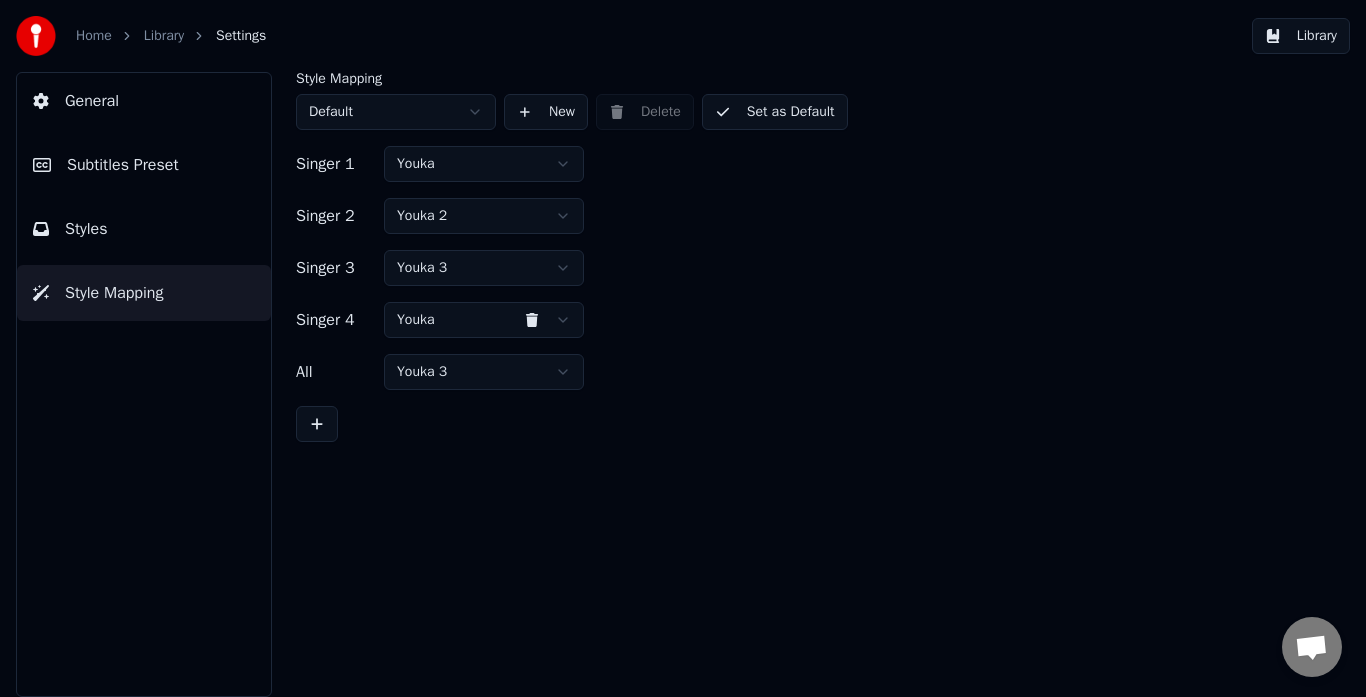 click on "Home Library Settings Library General Subtitles Preset Styles Style Mapping Style Mapping Default New Delete Set as Default Singer   1 Youka Singer   2 Youka 2 Singer   3 Youka 3 Singer   4 Youka All Youka 3" at bounding box center [683, 348] 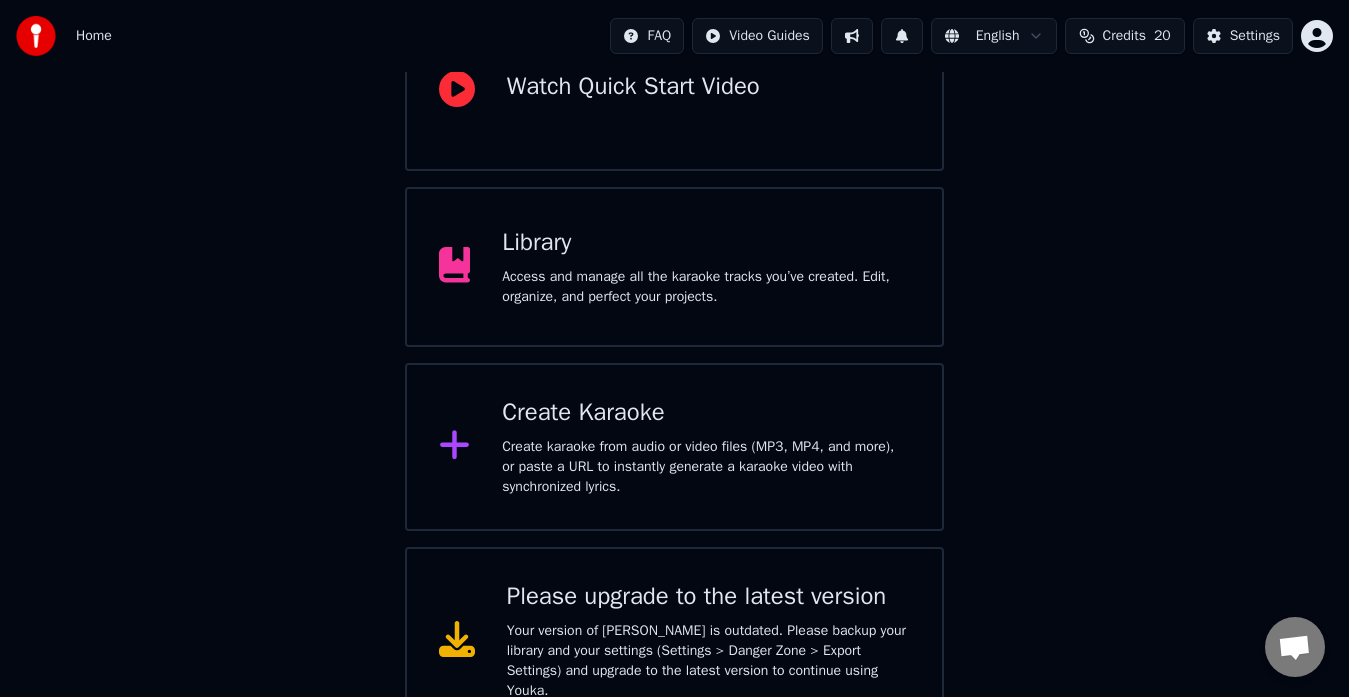 scroll, scrollTop: 263, scrollLeft: 0, axis: vertical 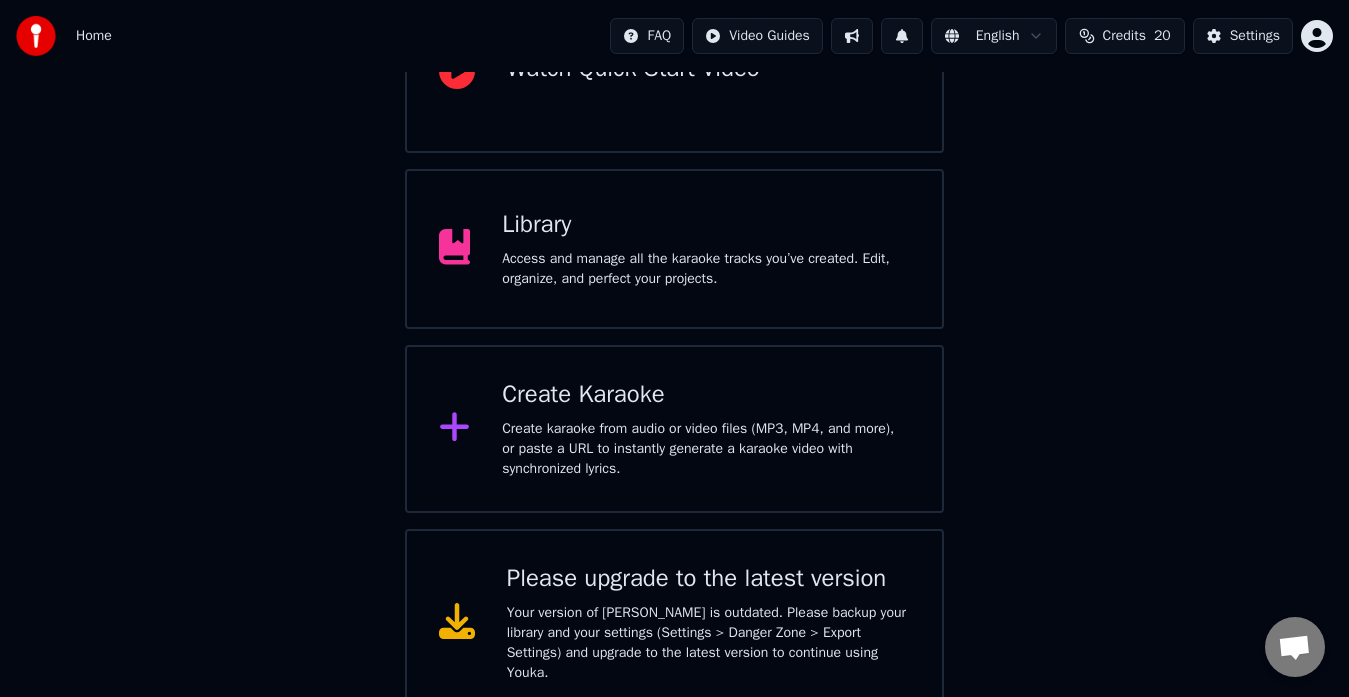 click on "Your version of [PERSON_NAME] is outdated. Please backup your library and your settings (Settings > Danger Zone > Export Settings) and upgrade to the latest version to continue using Youka." at bounding box center [709, 643] 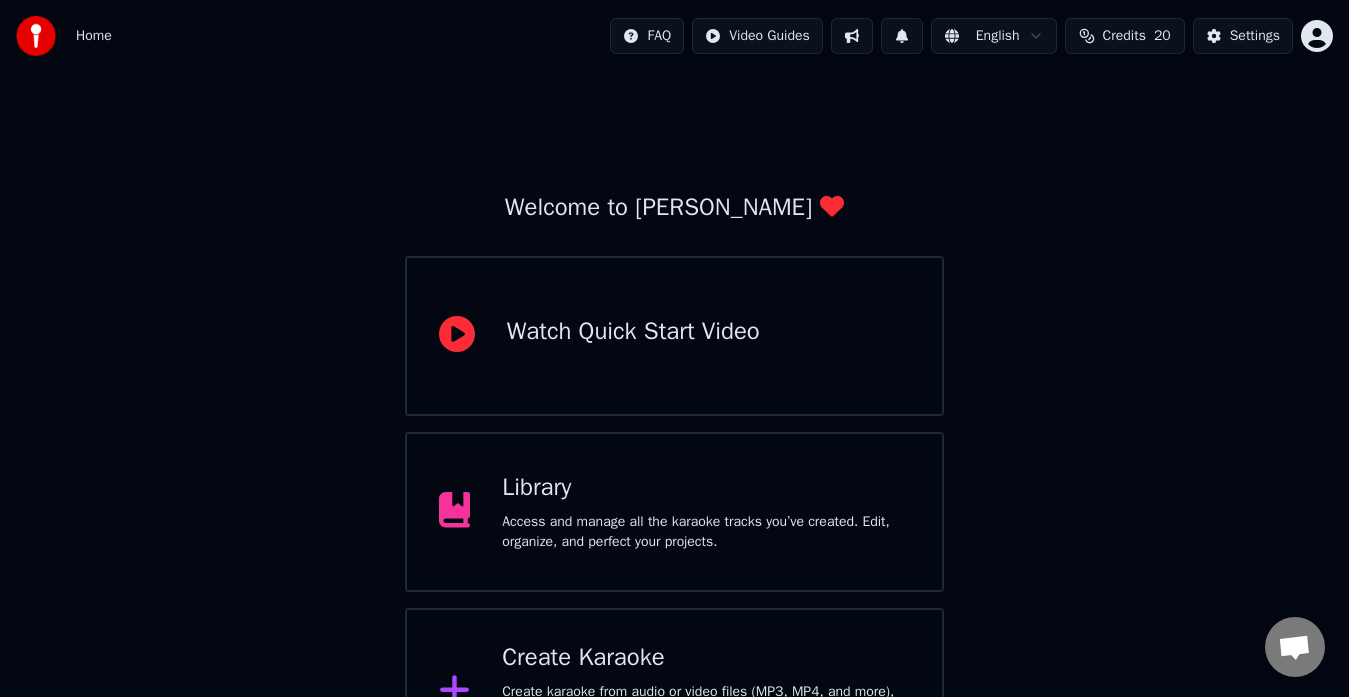 scroll, scrollTop: 21, scrollLeft: 0, axis: vertical 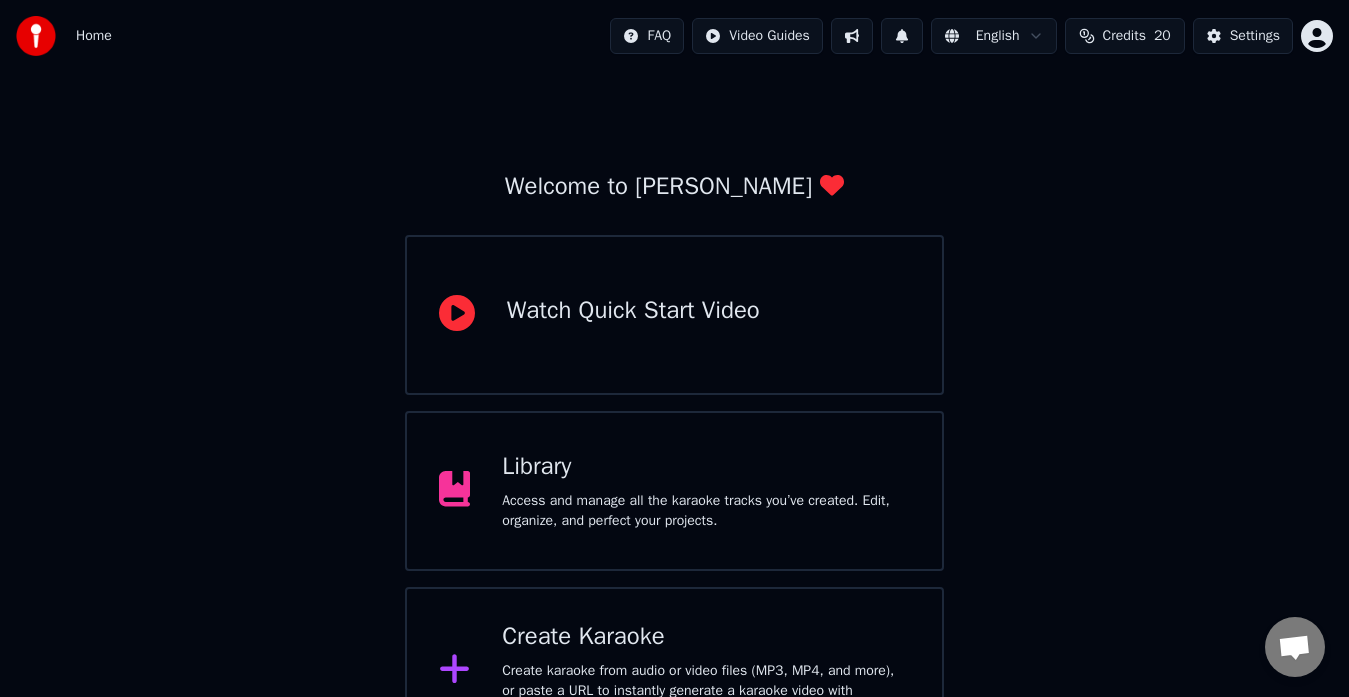 click on "Credits 20" at bounding box center [1125, 36] 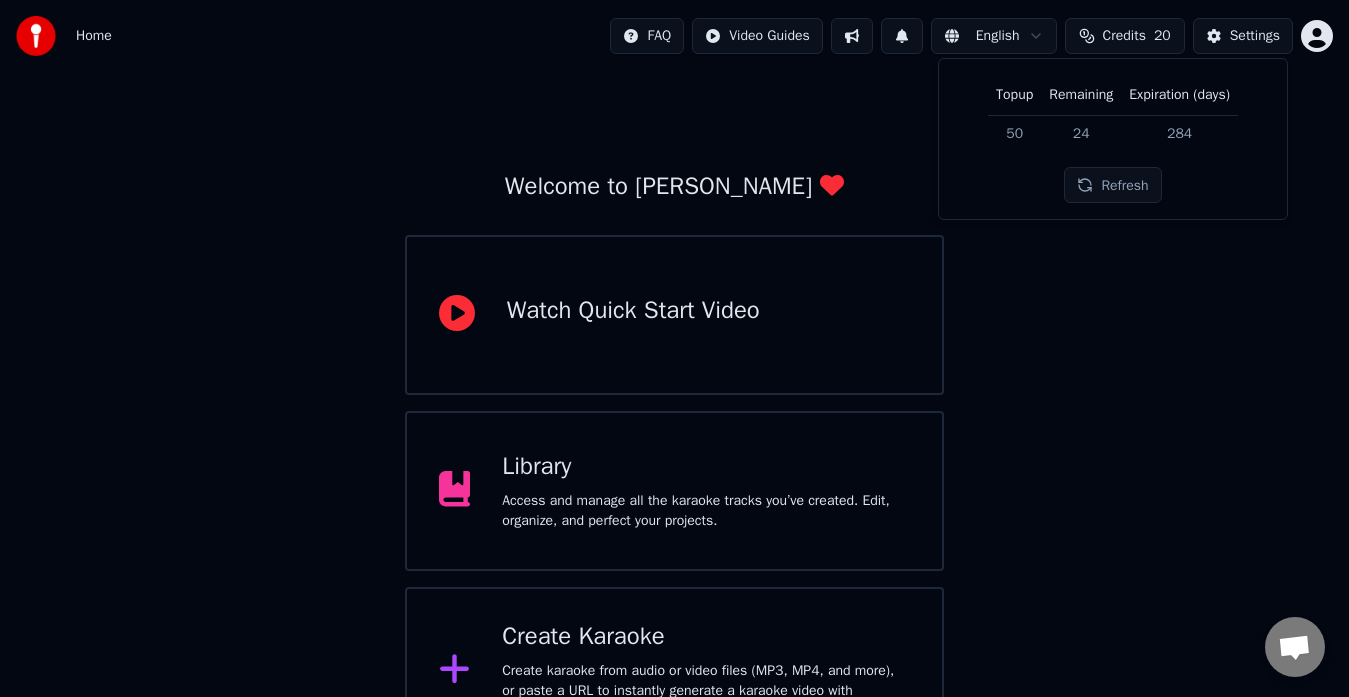 click on "Credits 20" at bounding box center [1125, 36] 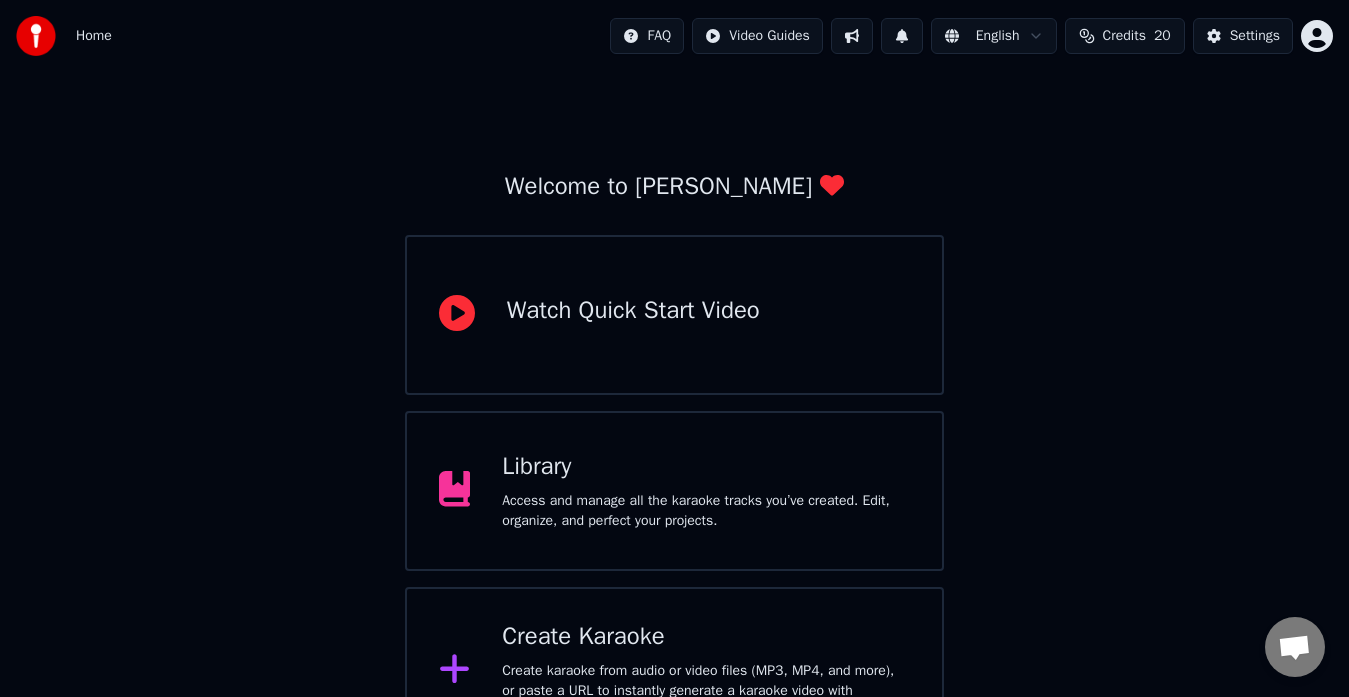 scroll, scrollTop: 79, scrollLeft: 0, axis: vertical 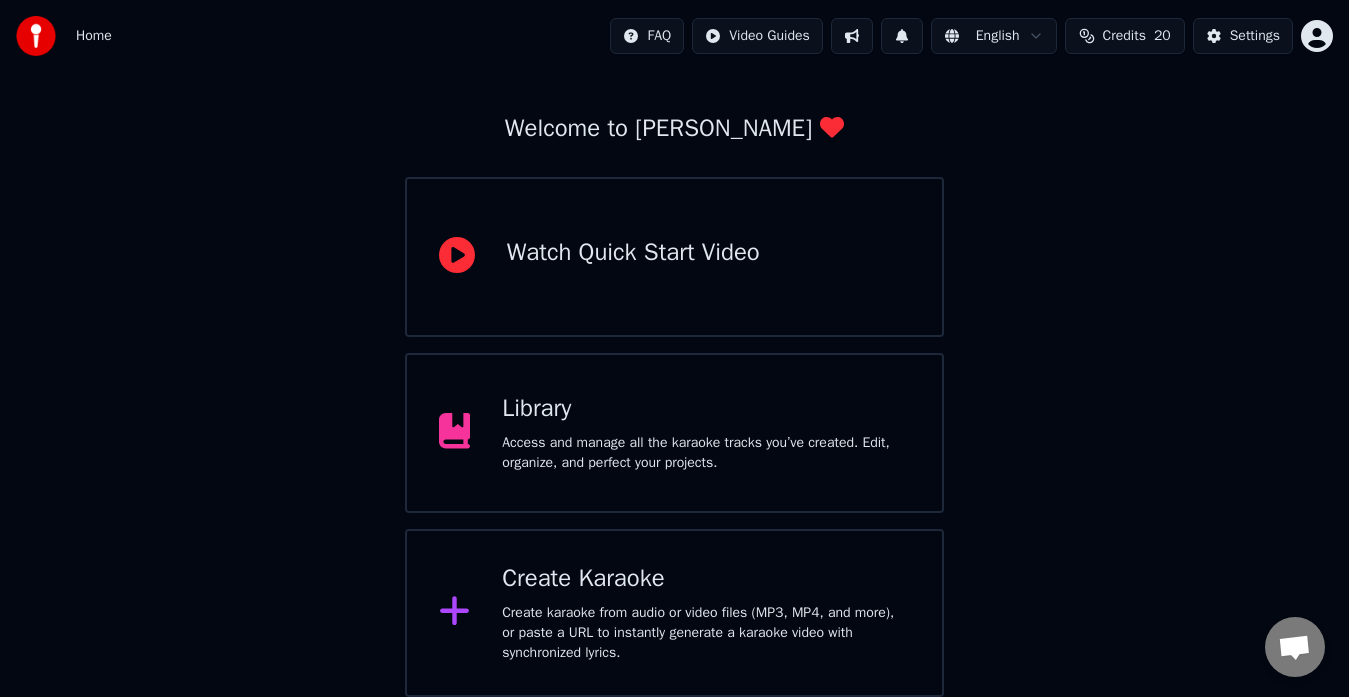 drag, startPoint x: 106, startPoint y: 40, endPoint x: 29, endPoint y: 41, distance: 77.00649 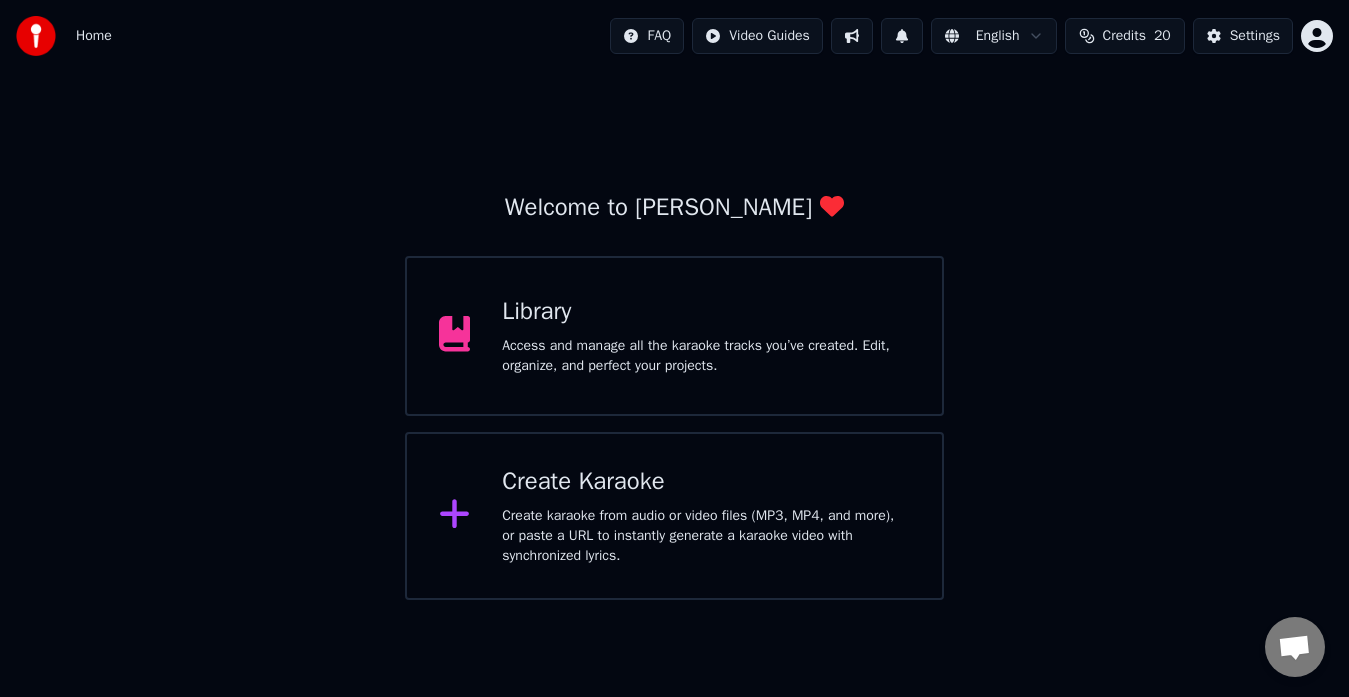 scroll, scrollTop: 0, scrollLeft: 0, axis: both 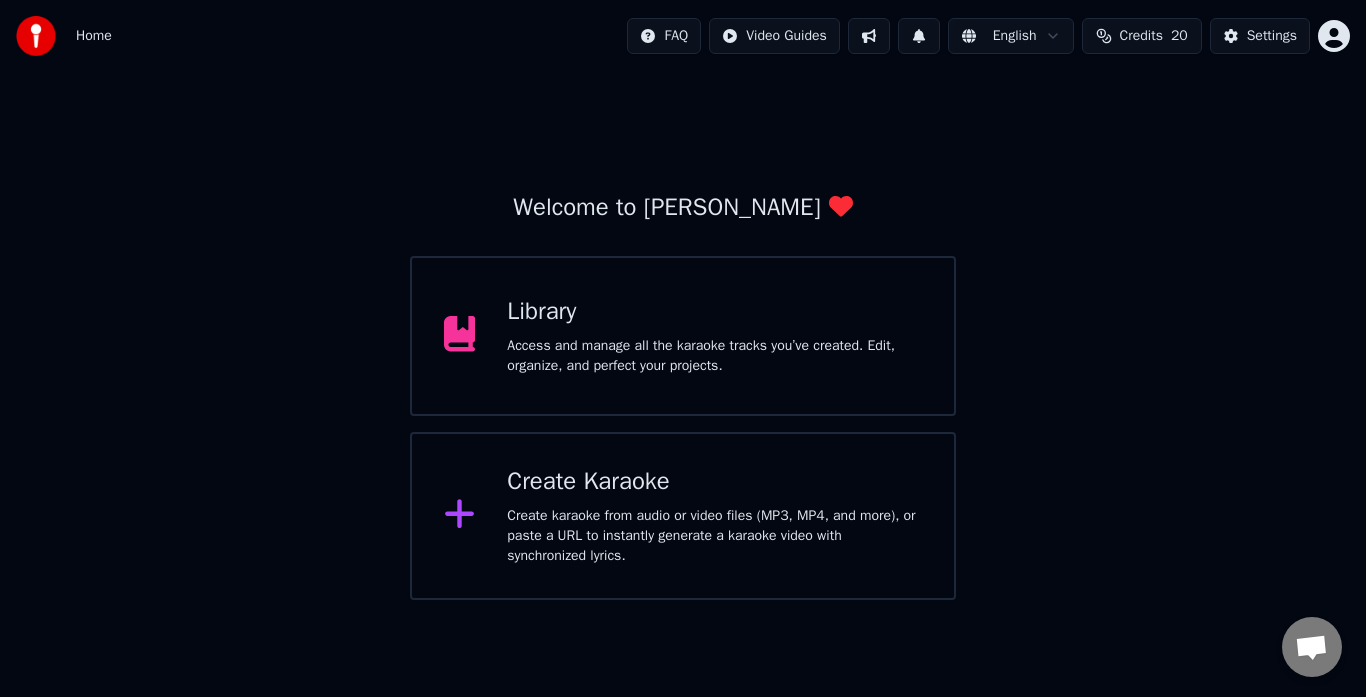 click on "Access and manage all the karaoke tracks you’ve created. Edit, organize, and perfect your projects." at bounding box center (714, 356) 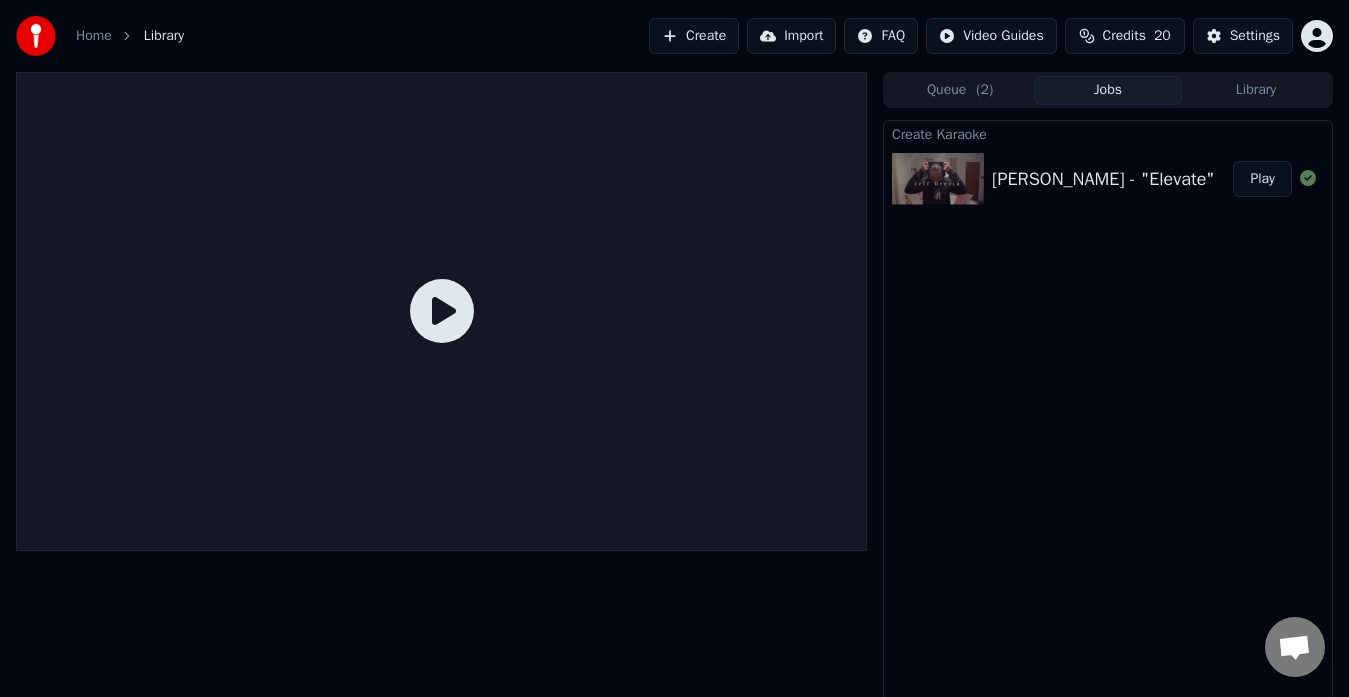 click on "Play" at bounding box center [1262, 179] 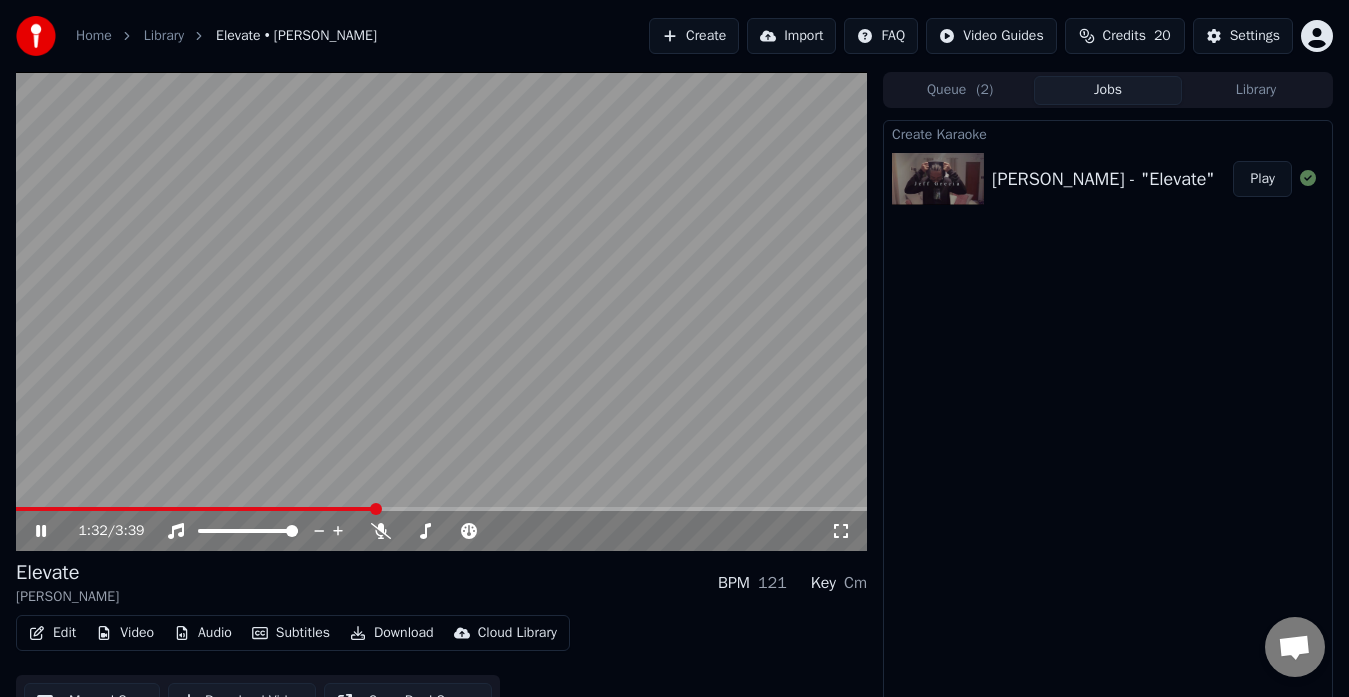click at bounding box center (441, 311) 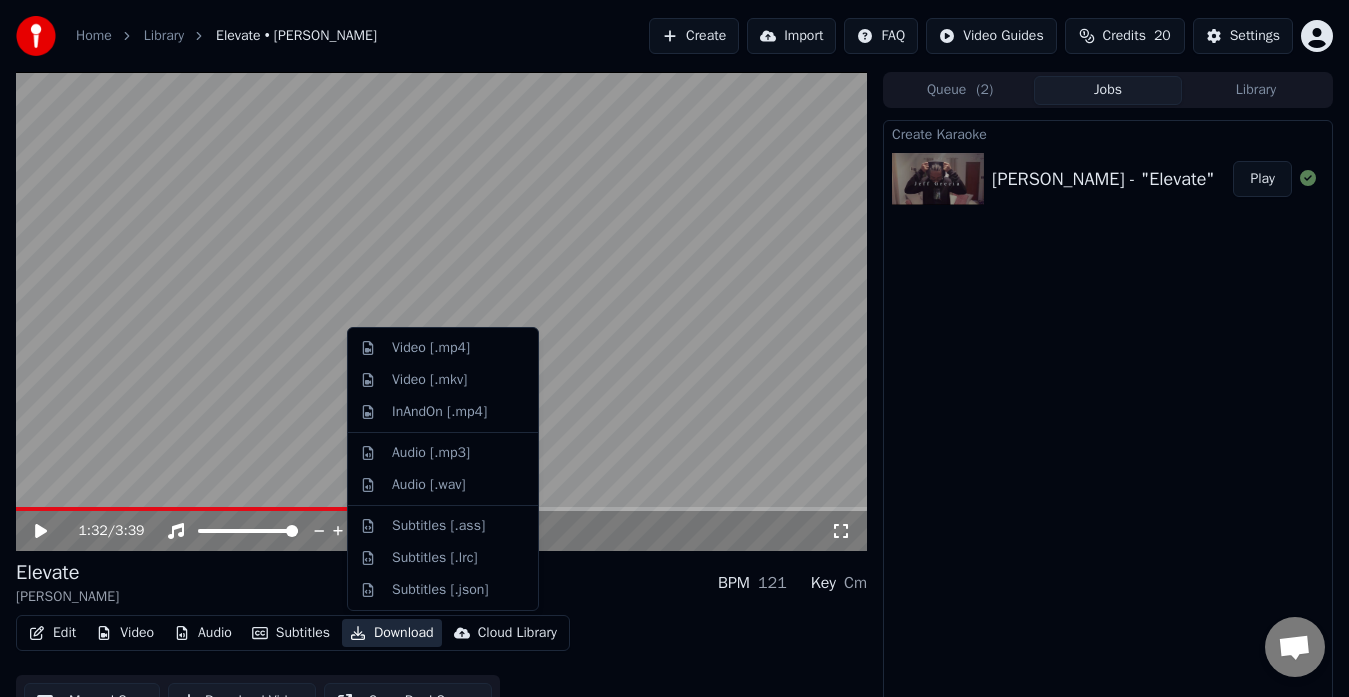 click on "Download" at bounding box center [392, 633] 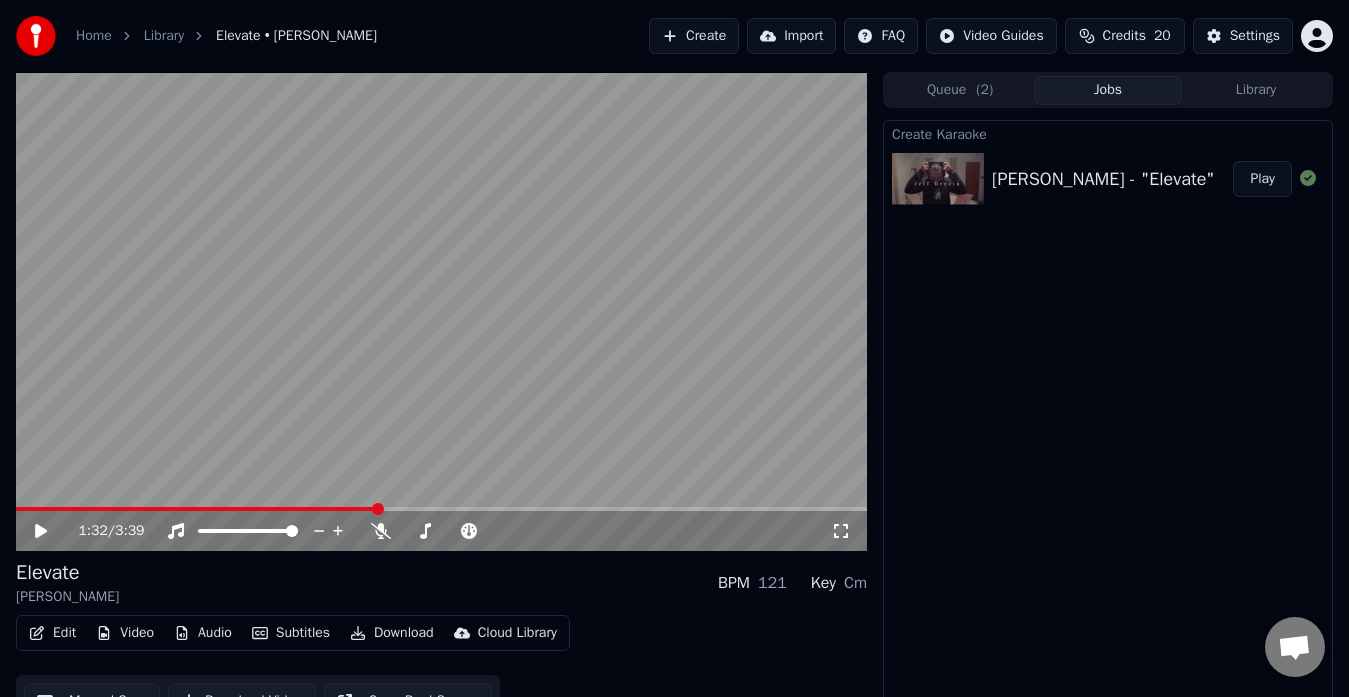 scroll, scrollTop: 30, scrollLeft: 0, axis: vertical 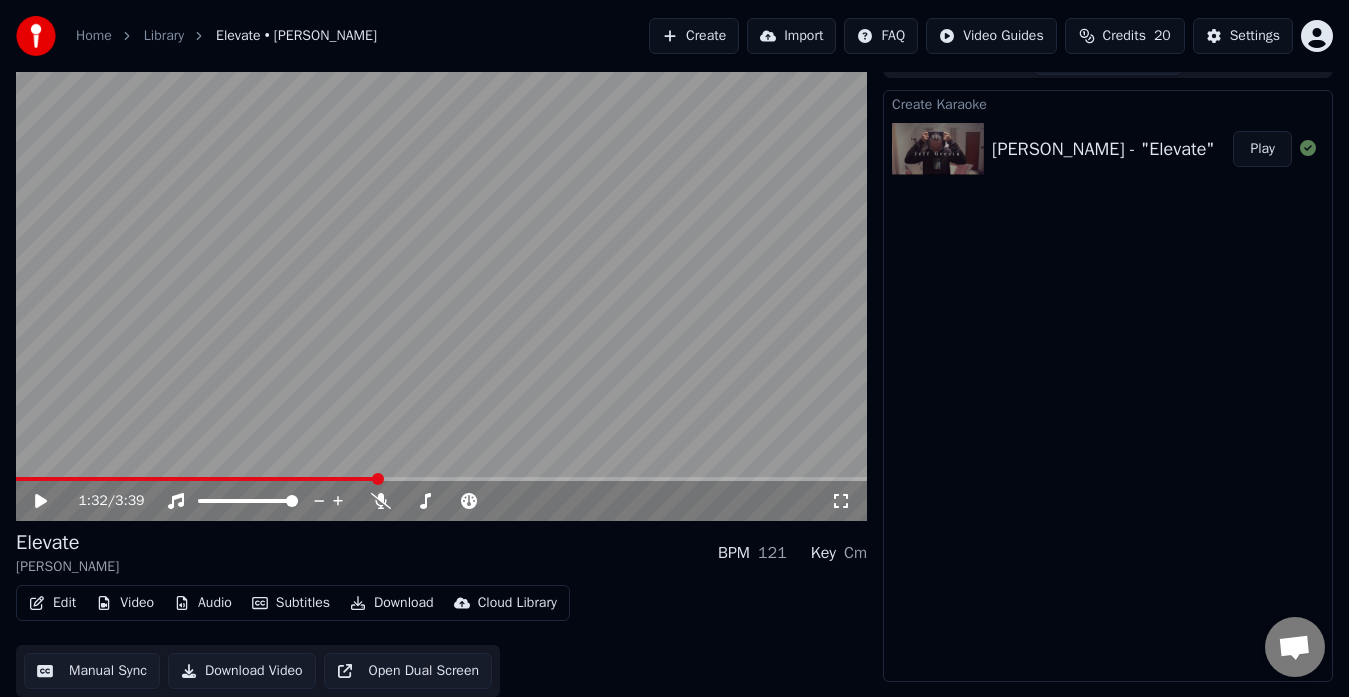 click on "Download Video" at bounding box center [242, 671] 